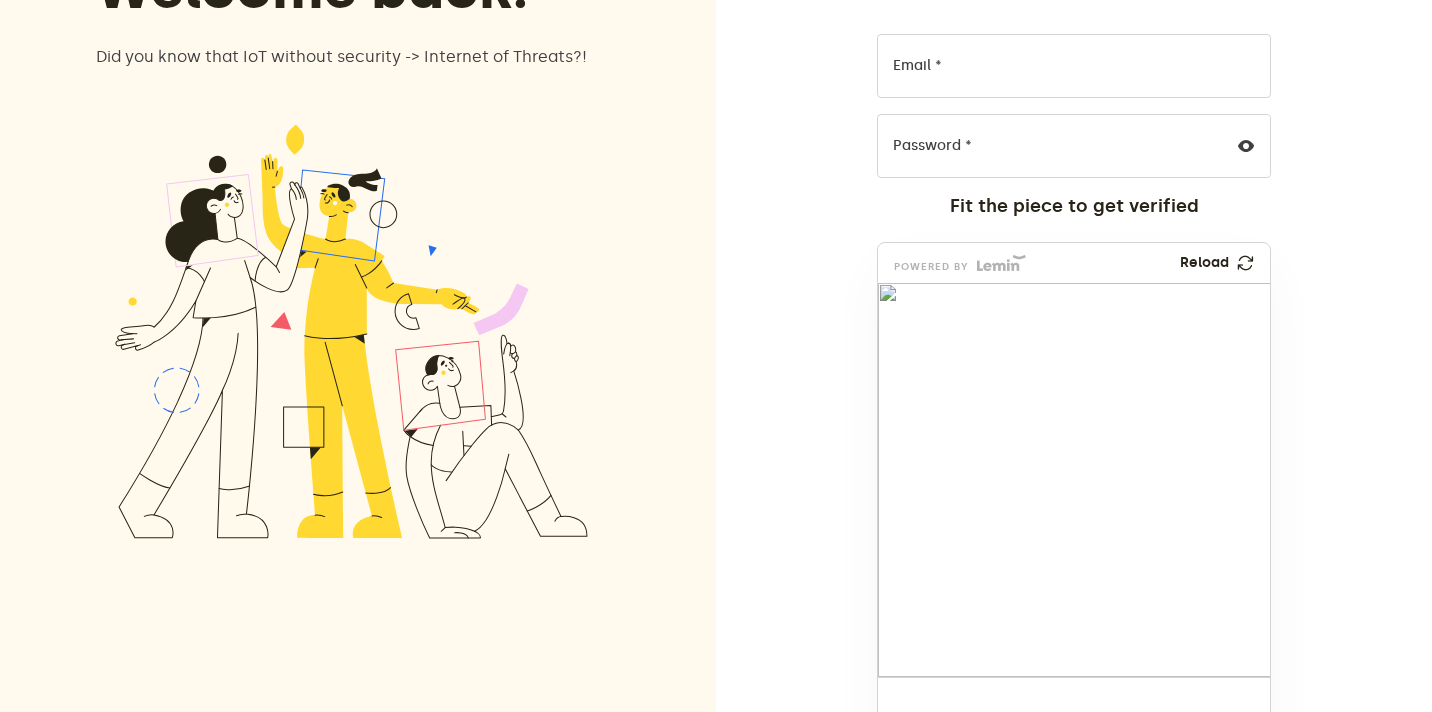 scroll, scrollTop: 294, scrollLeft: 0, axis: vertical 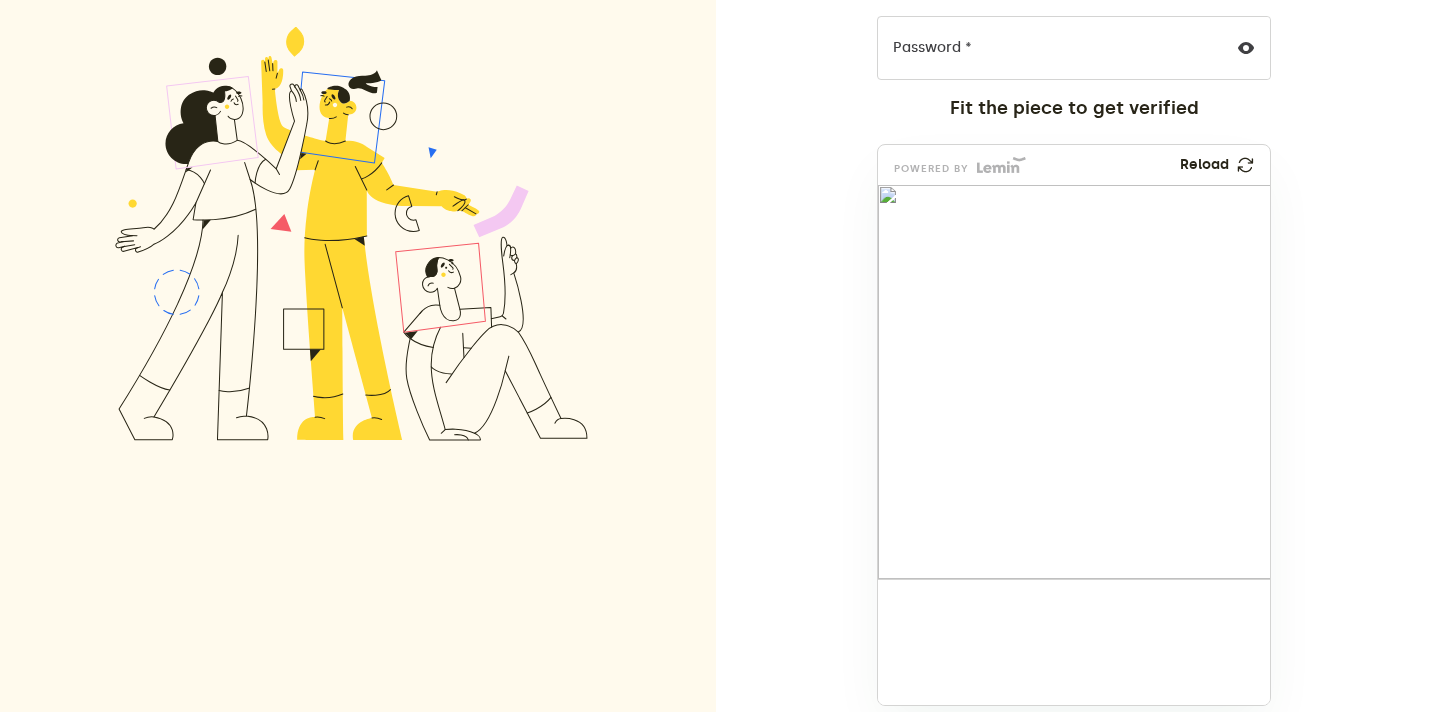 drag, startPoint x: 923, startPoint y: 667, endPoint x: 968, endPoint y: 425, distance: 246.14833 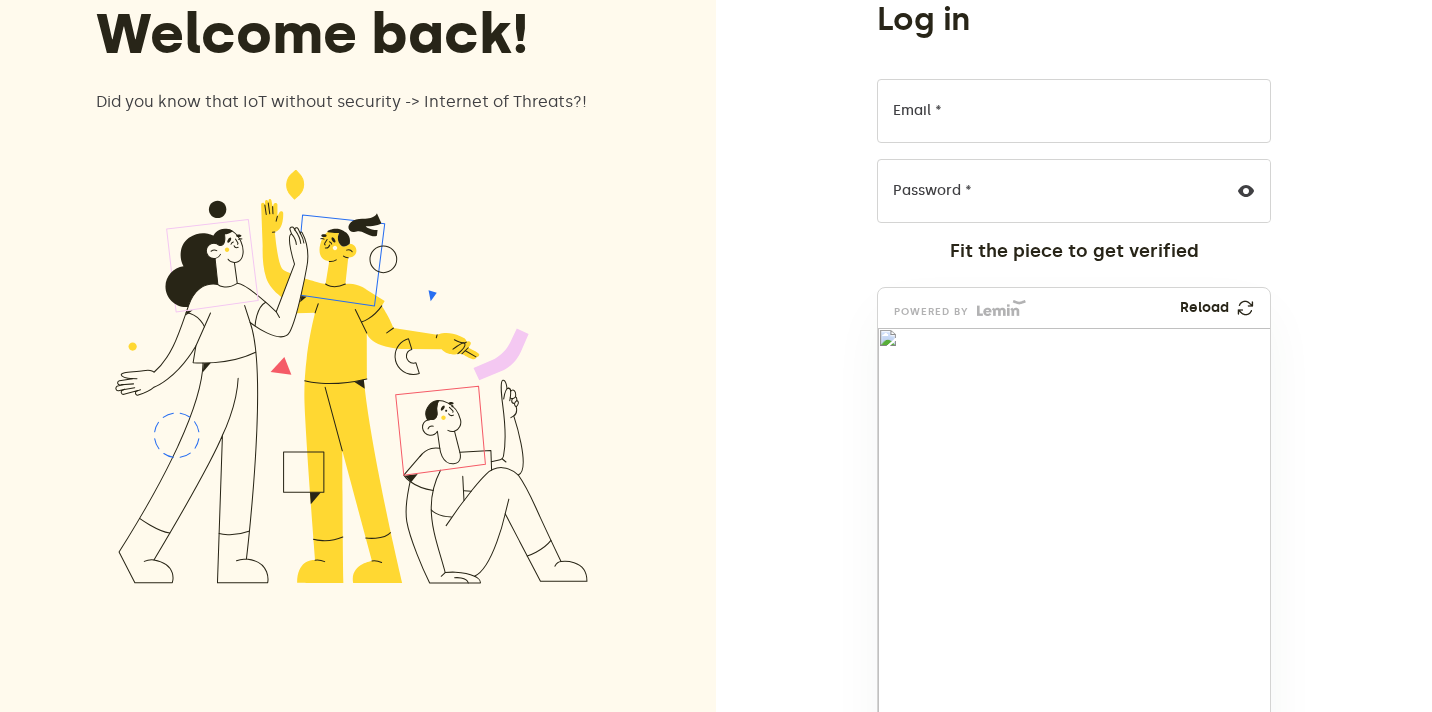scroll, scrollTop: 0, scrollLeft: 0, axis: both 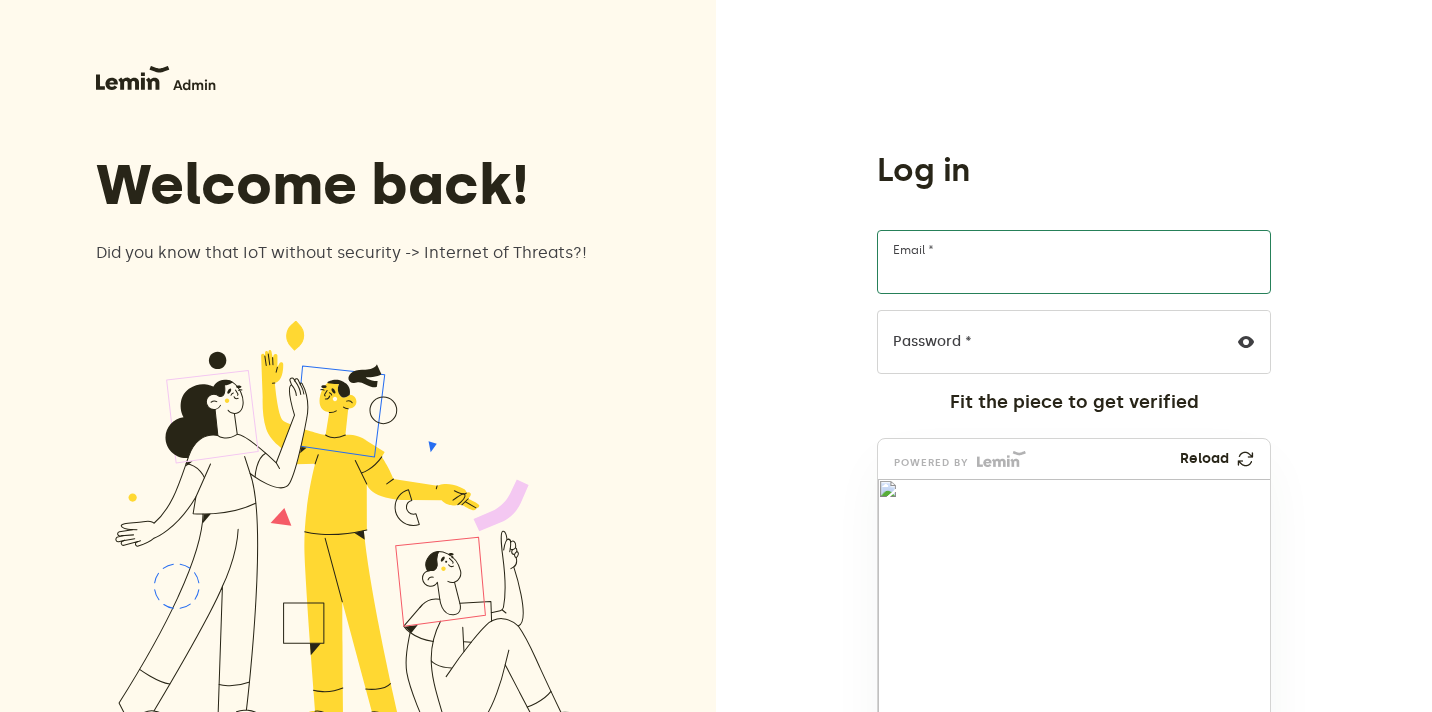 click on "Email *" at bounding box center [1074, 262] 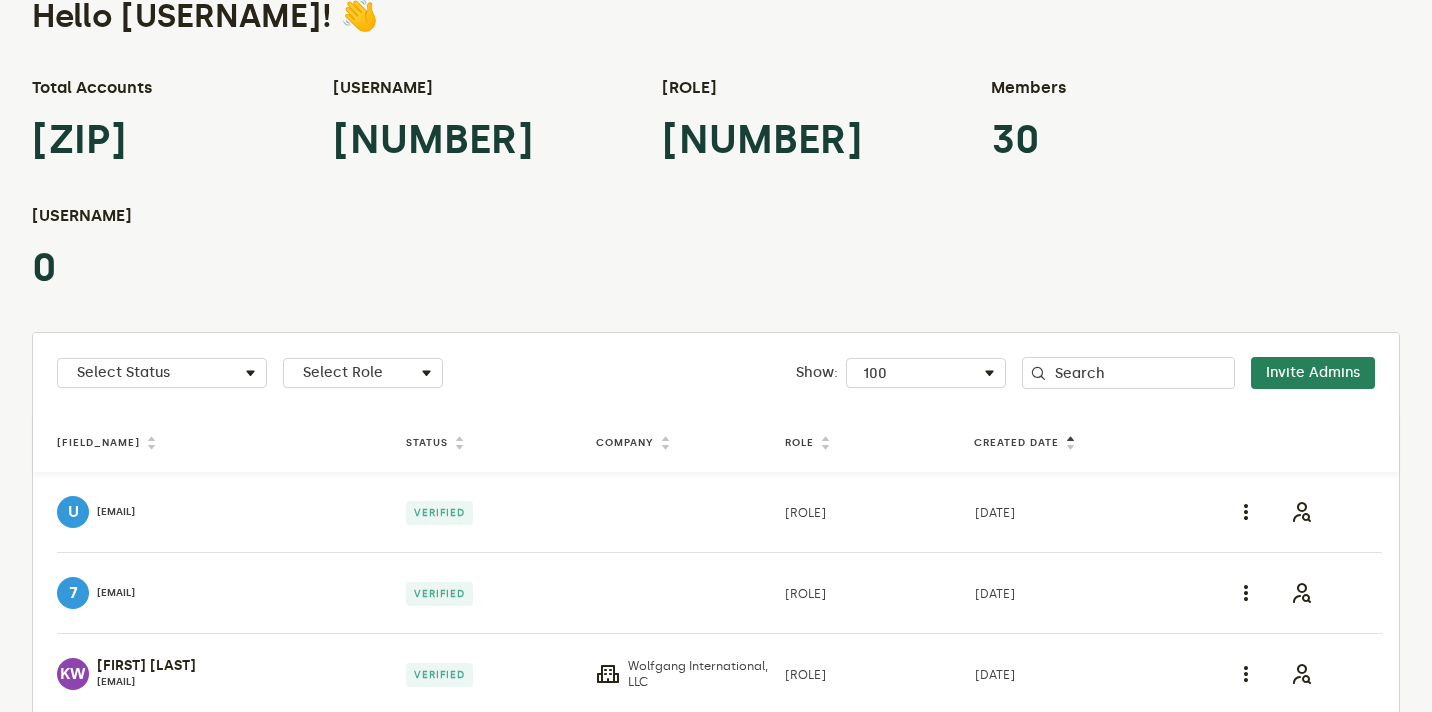 scroll, scrollTop: 0, scrollLeft: 0, axis: both 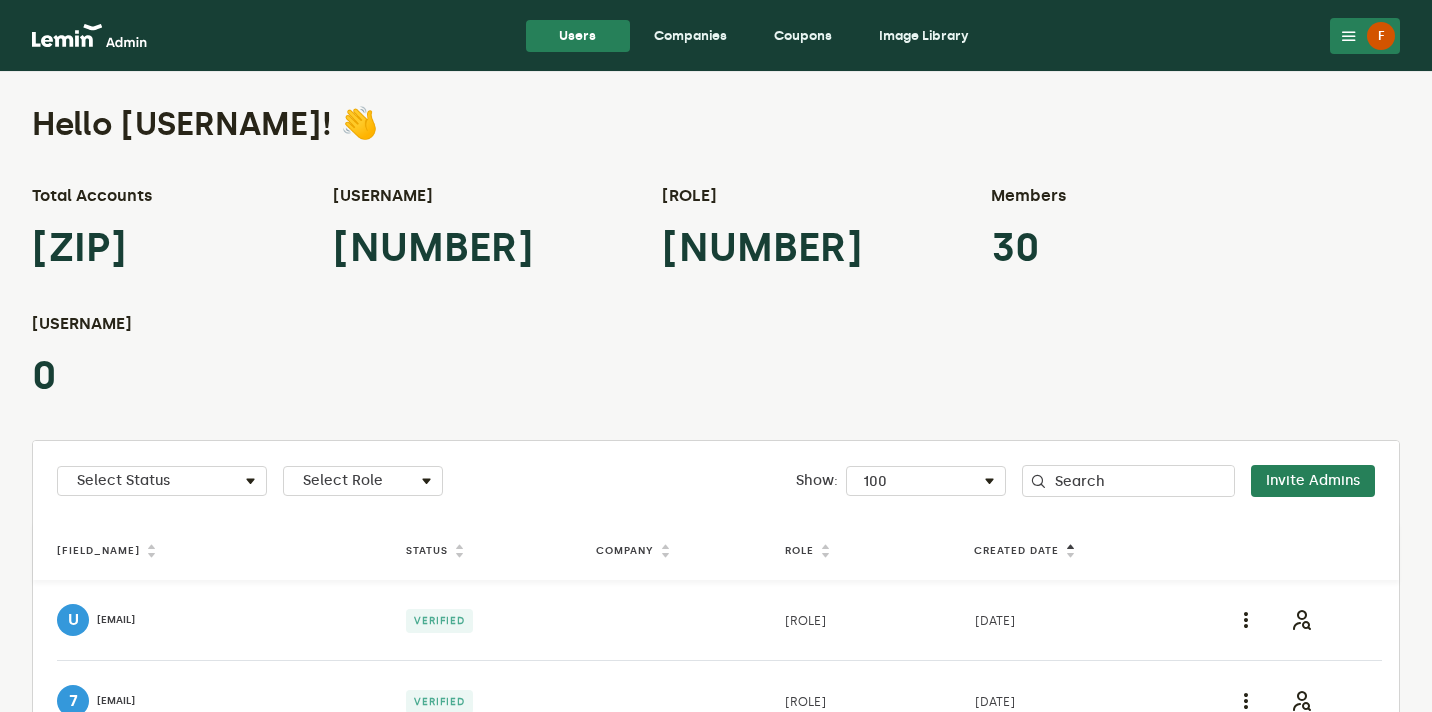 click on "Companies" at bounding box center [690, 36] 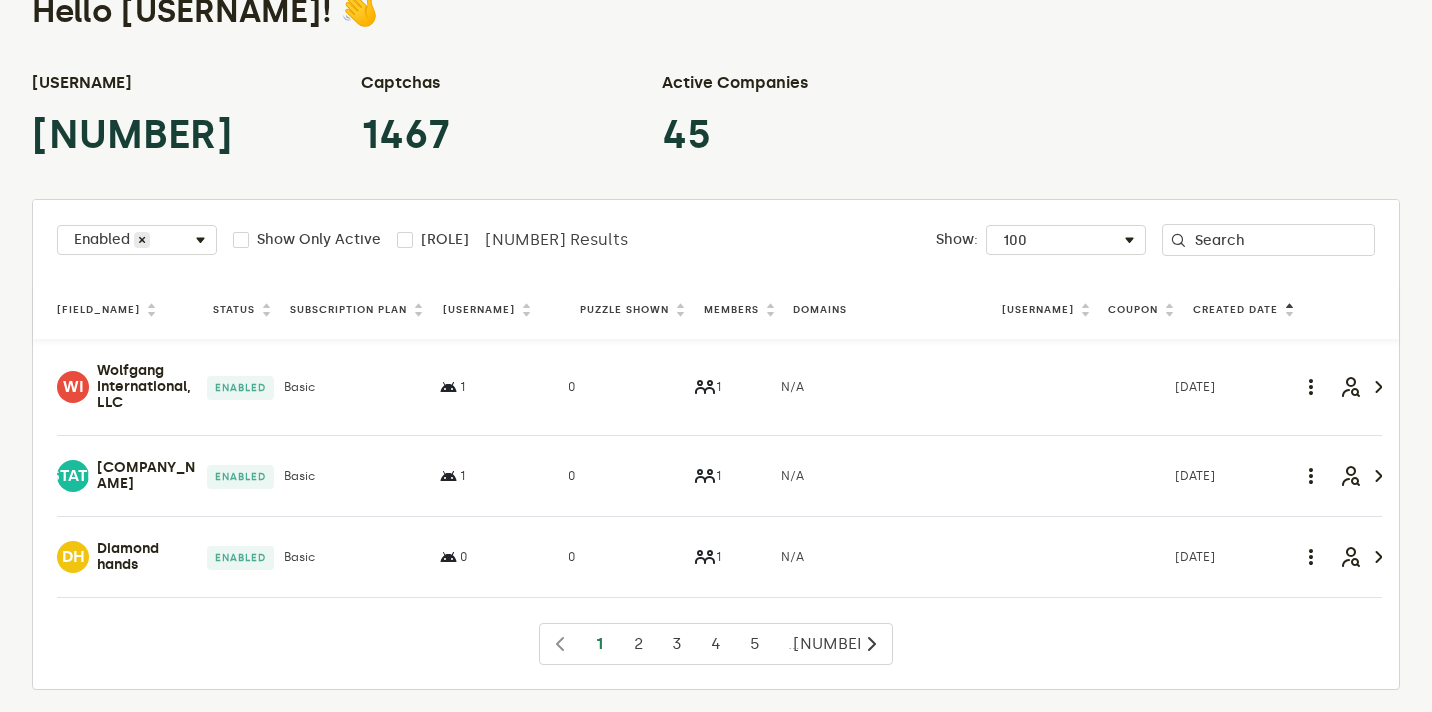 scroll, scrollTop: 123, scrollLeft: 0, axis: vertical 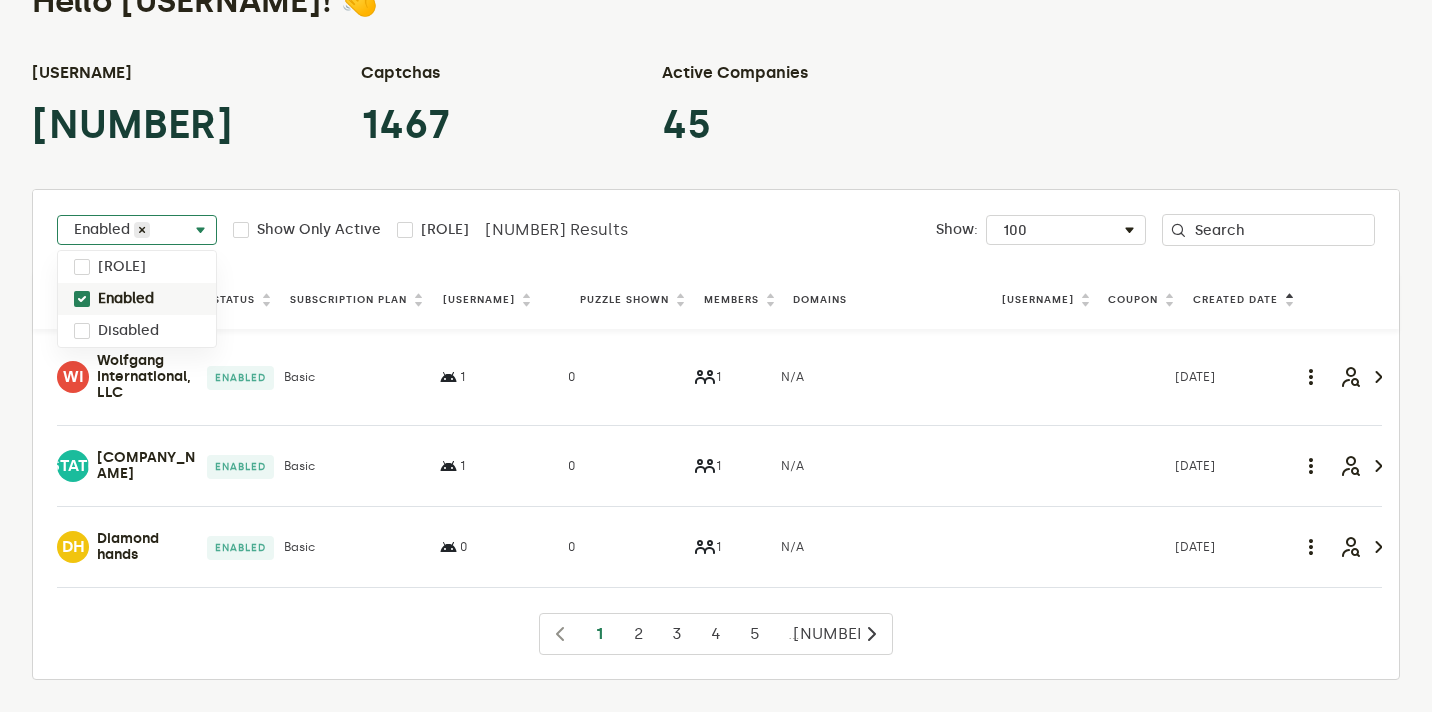 click at bounding box center (200, 230) 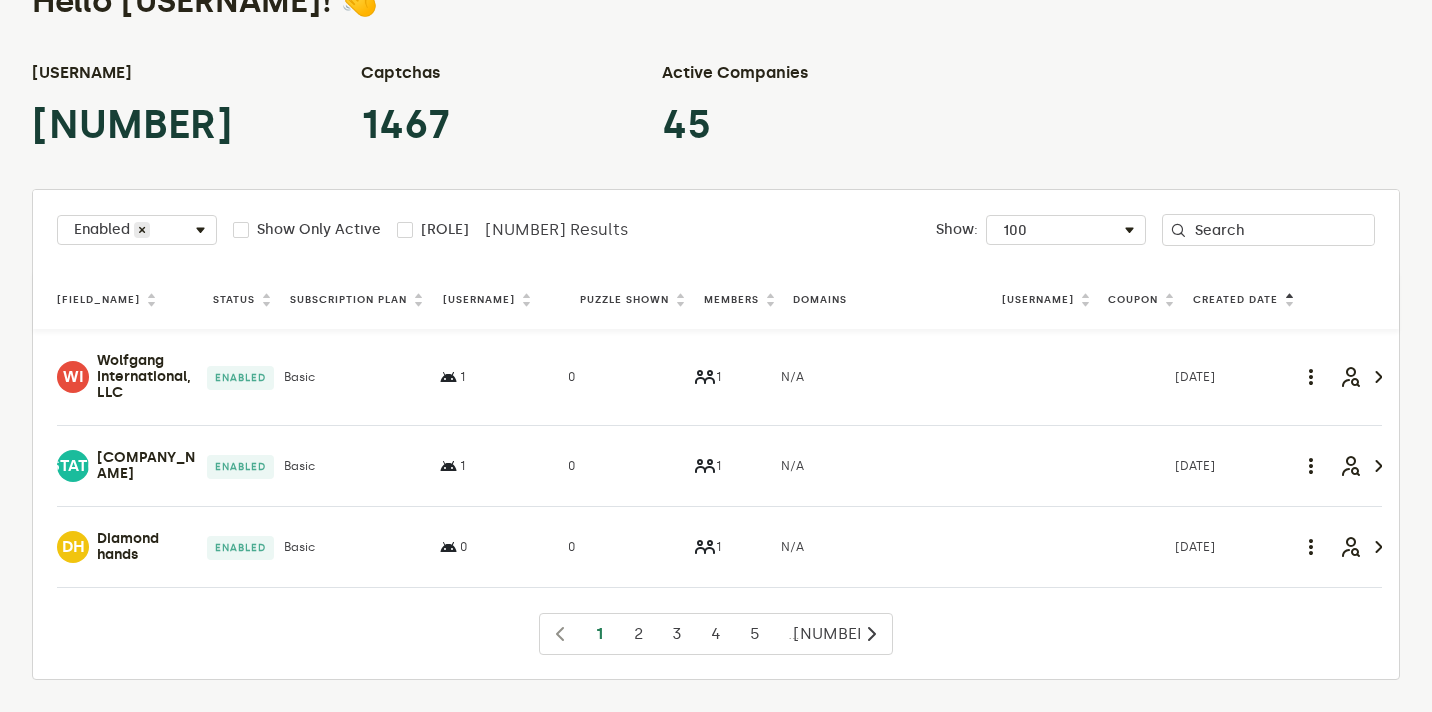 click on "Wolfgang International, LLC" at bounding box center [148, 377] 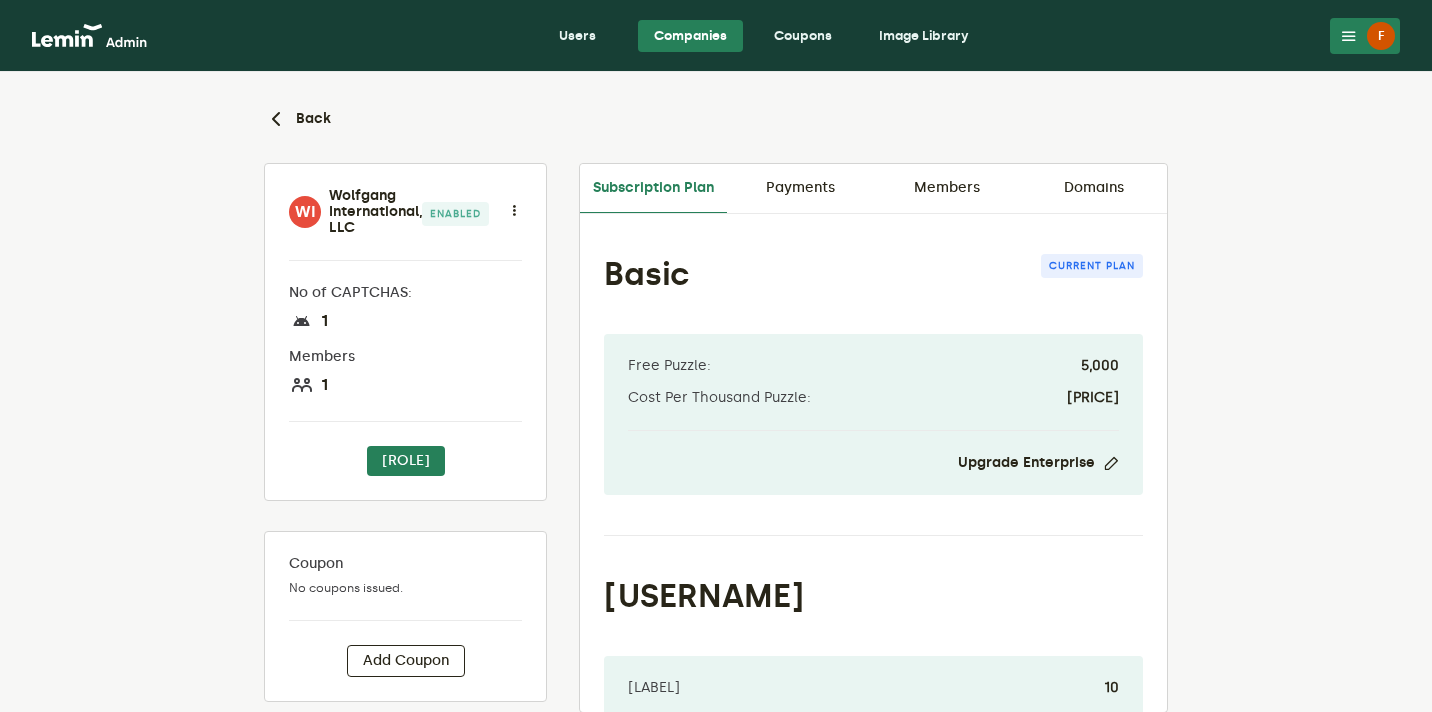 click on "Companies" at bounding box center (690, 36) 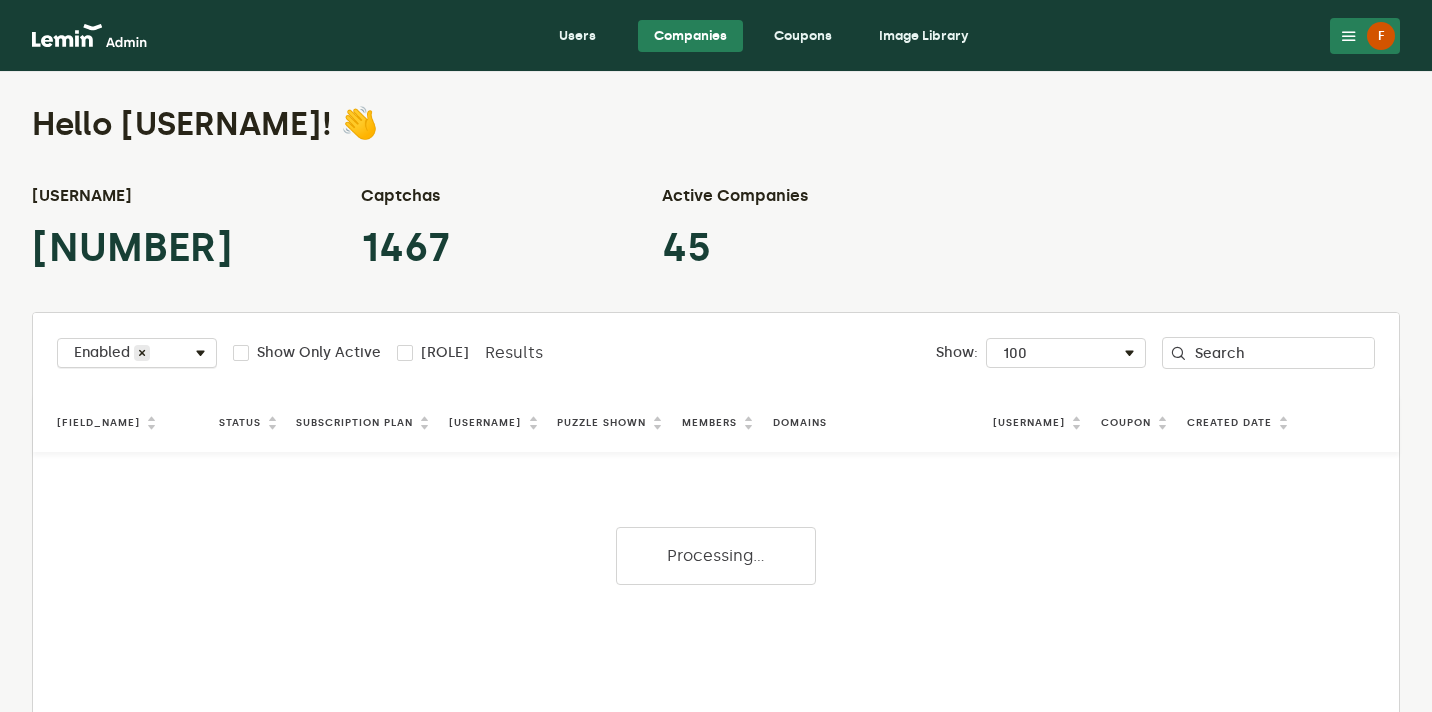 click on "[OPTION] [OPTION]" at bounding box center (137, 353) 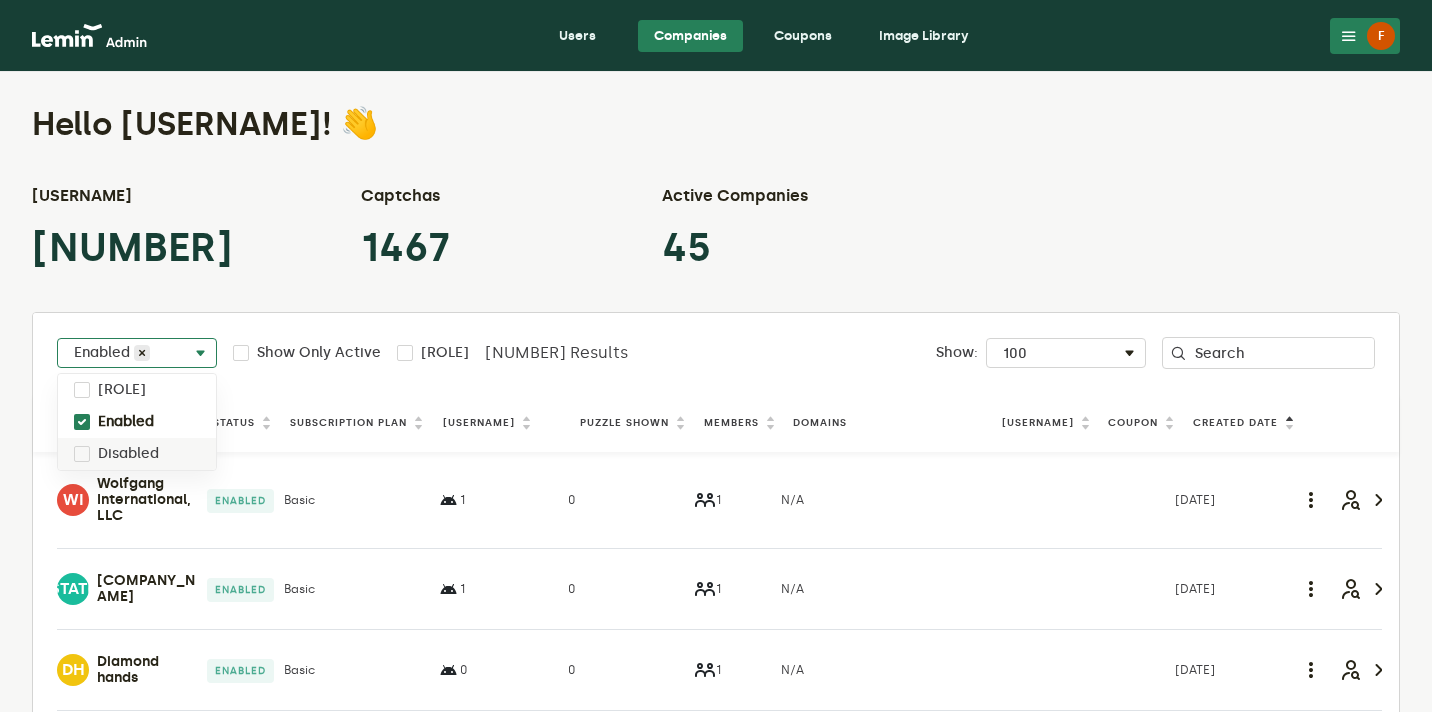 click on "Disabled" at bounding box center (128, 454) 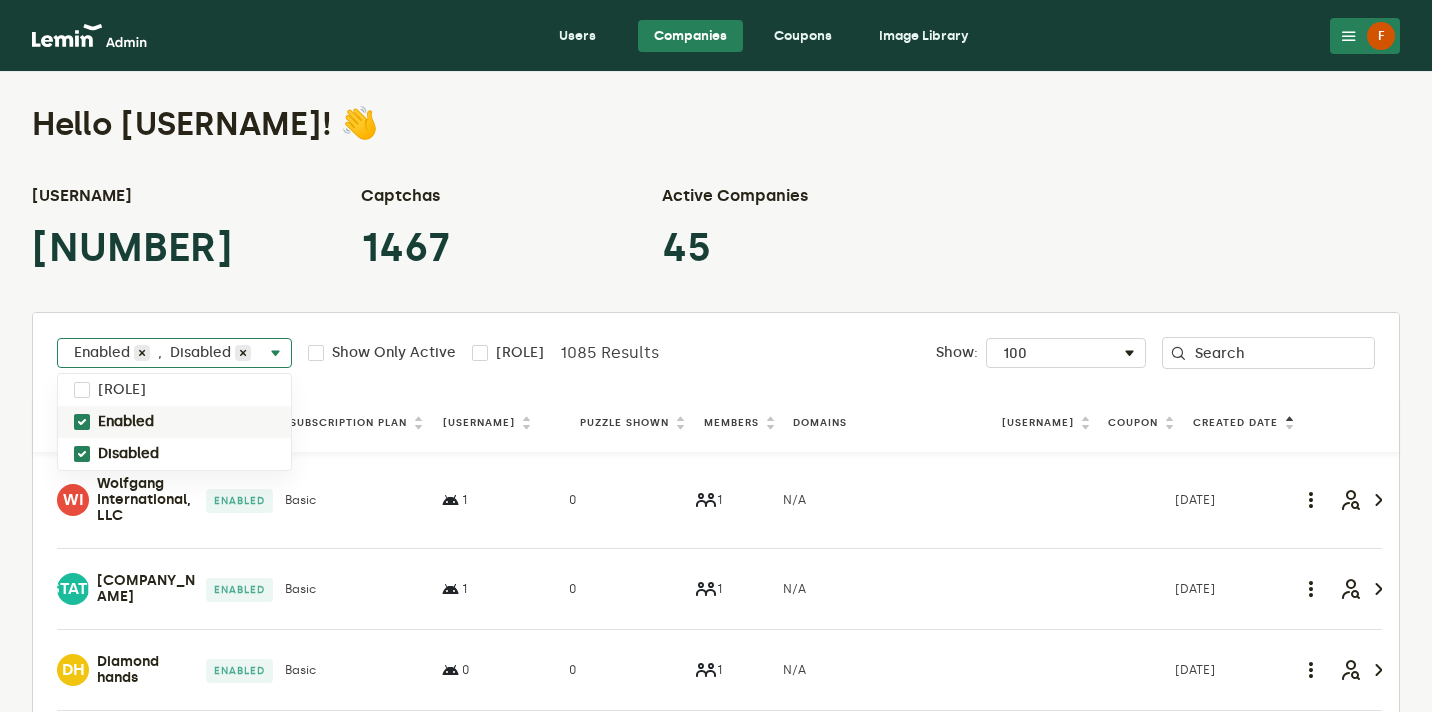 click on "Enabled" at bounding box center [126, 422] 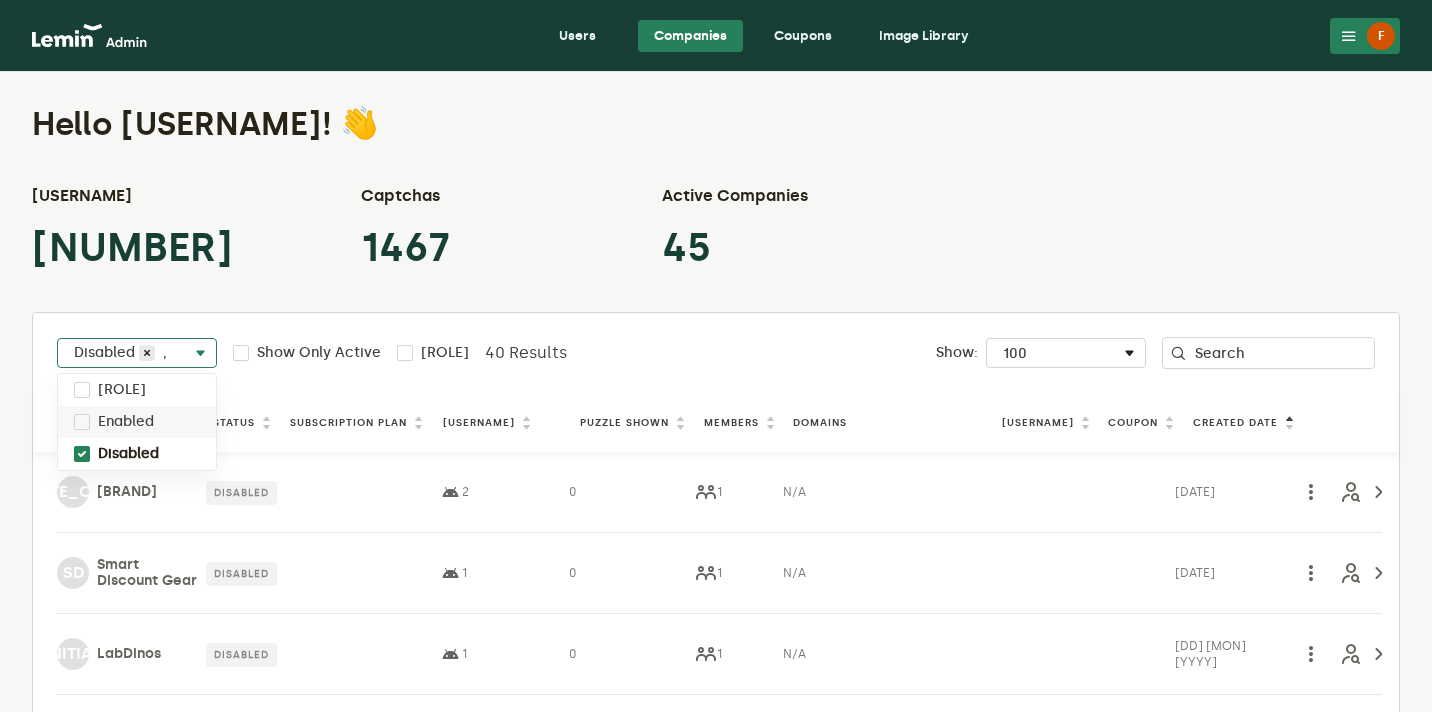click on "Enabled" at bounding box center [126, 422] 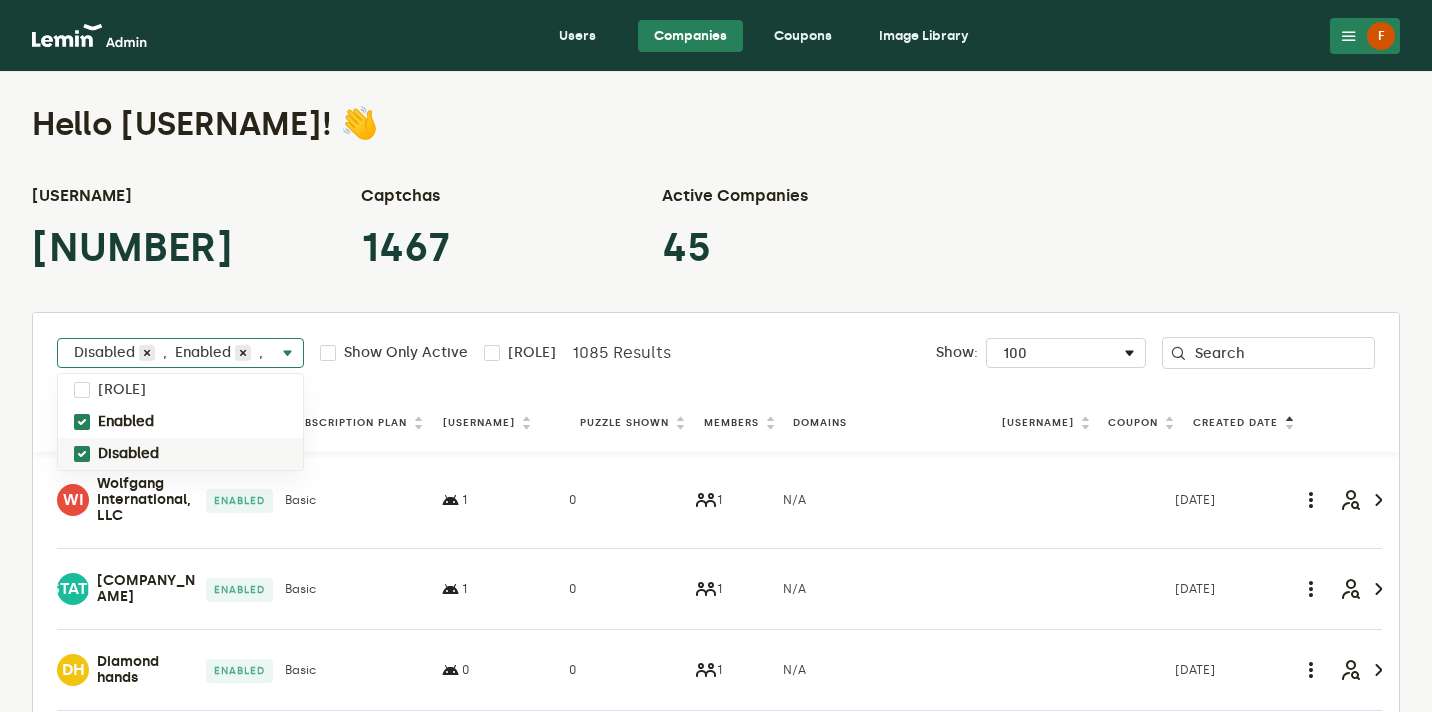 click on "Disabled" at bounding box center (128, 454) 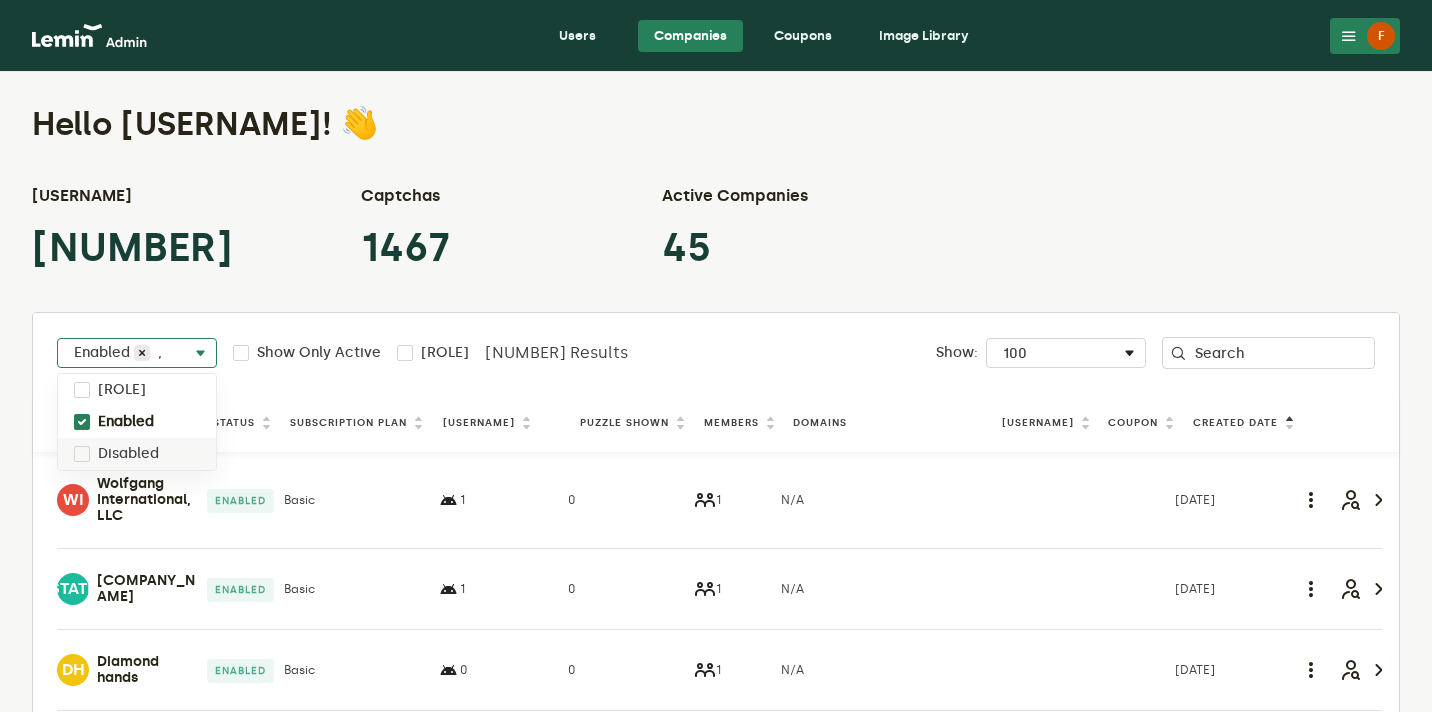 click on "Puzzle Shown" at bounding box center [624, 423] 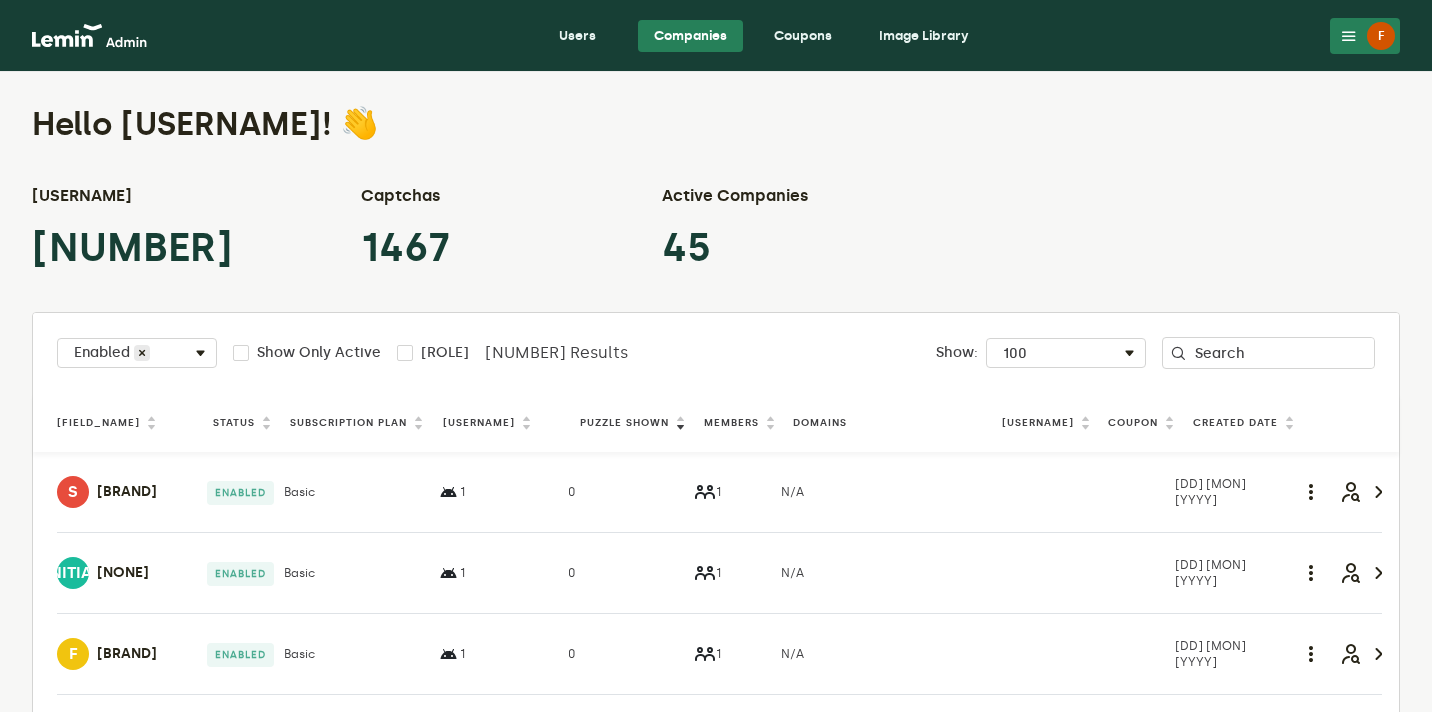 click on "Puzzle Shown" at bounding box center [624, 423] 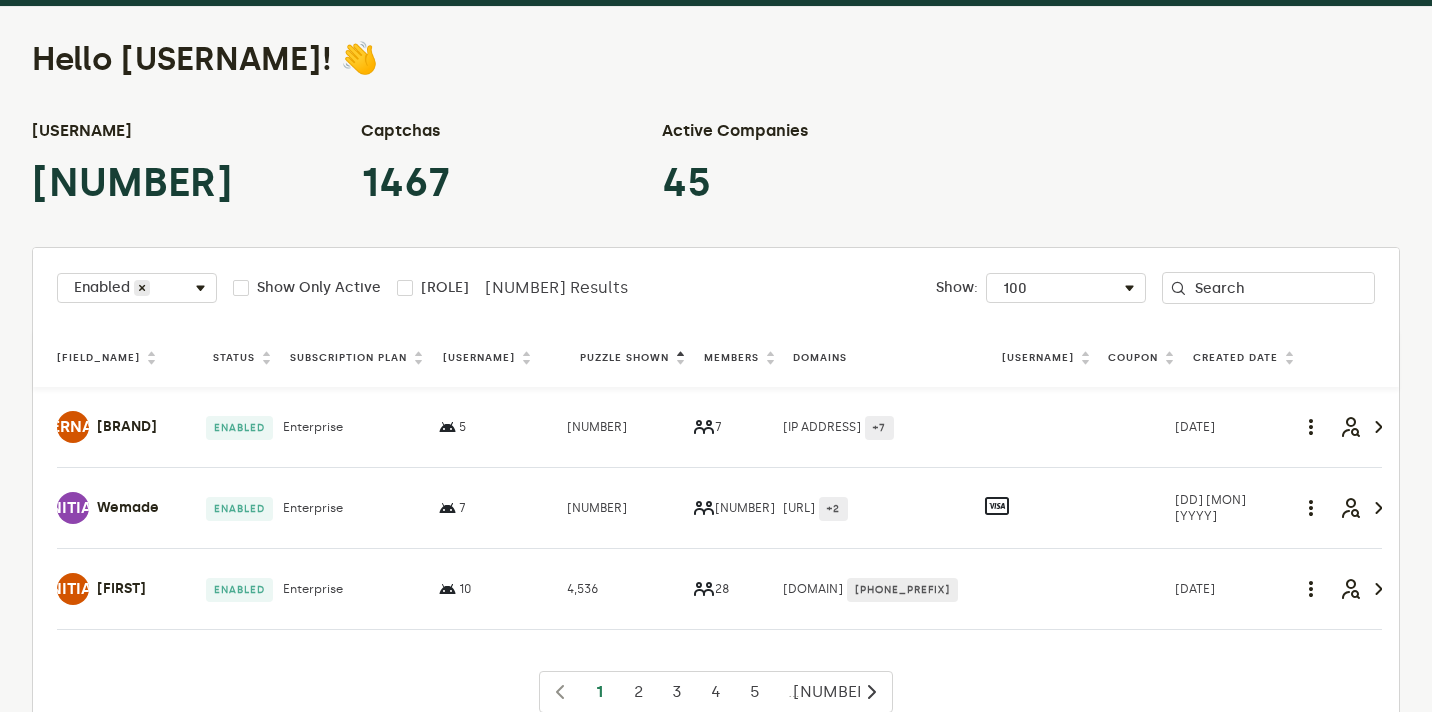 scroll, scrollTop: 123, scrollLeft: 0, axis: vertical 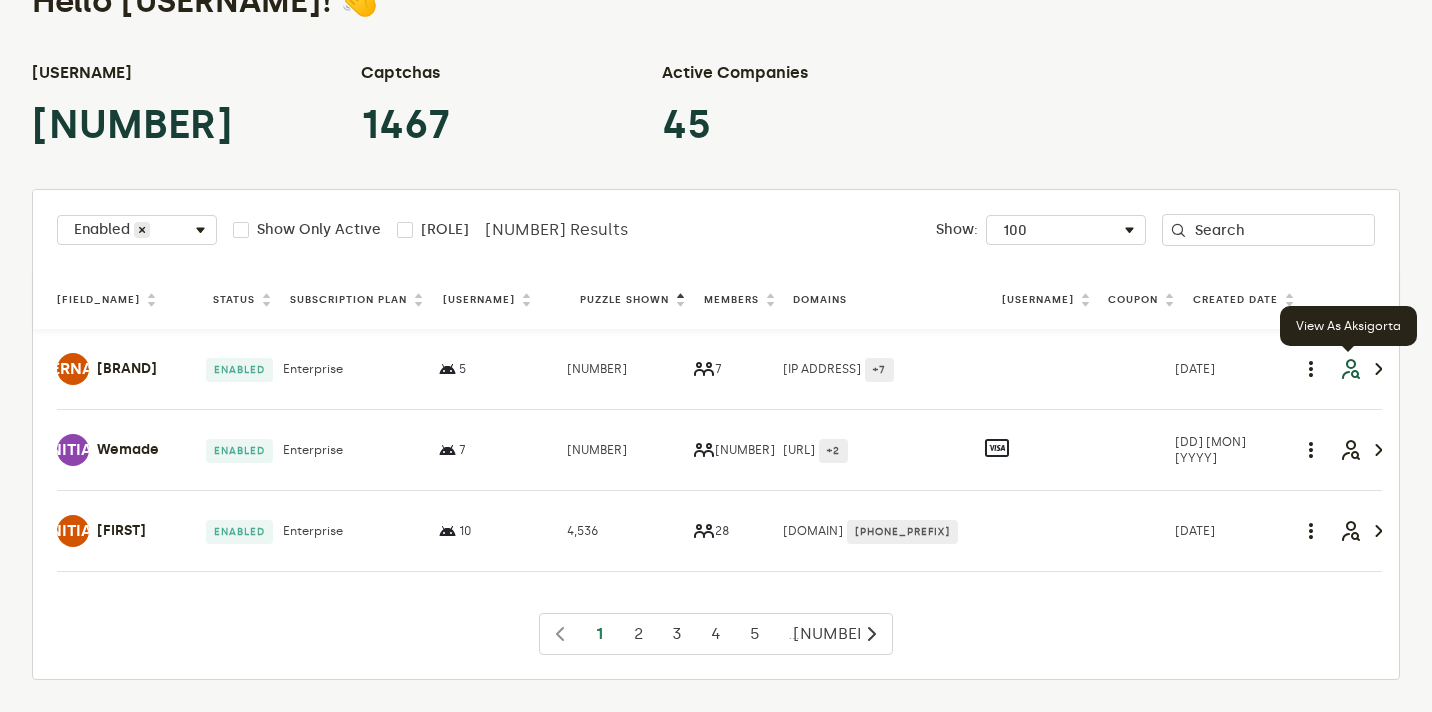 click at bounding box center (1350, 369) 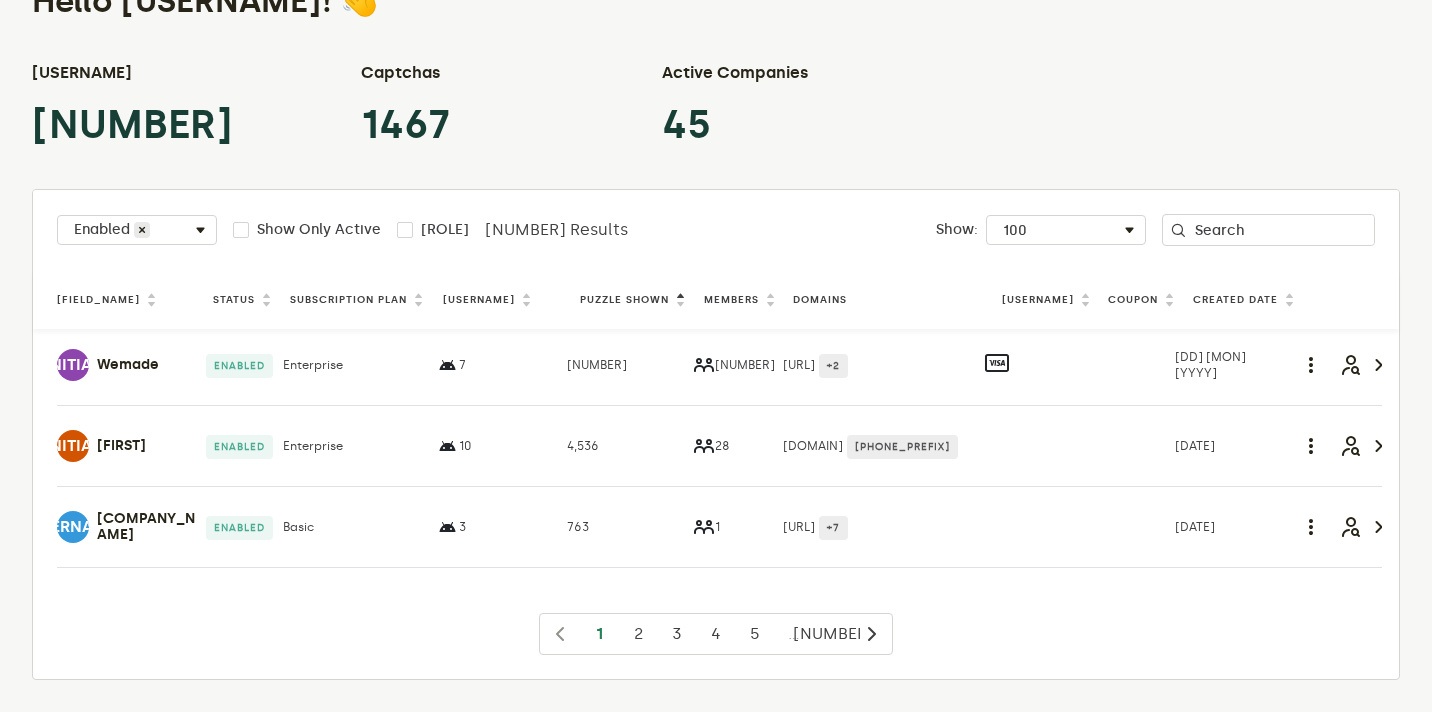 scroll, scrollTop: 91, scrollLeft: 0, axis: vertical 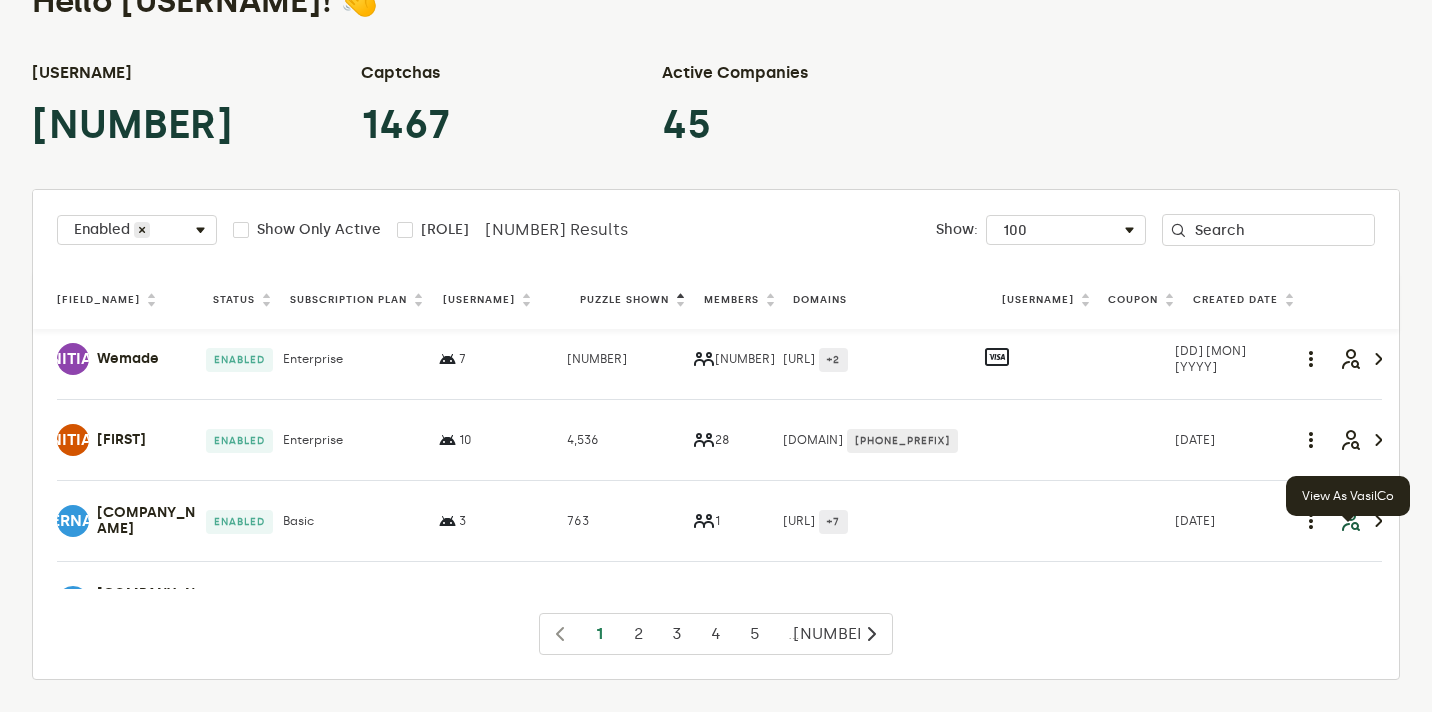 click at bounding box center [1350, 521] 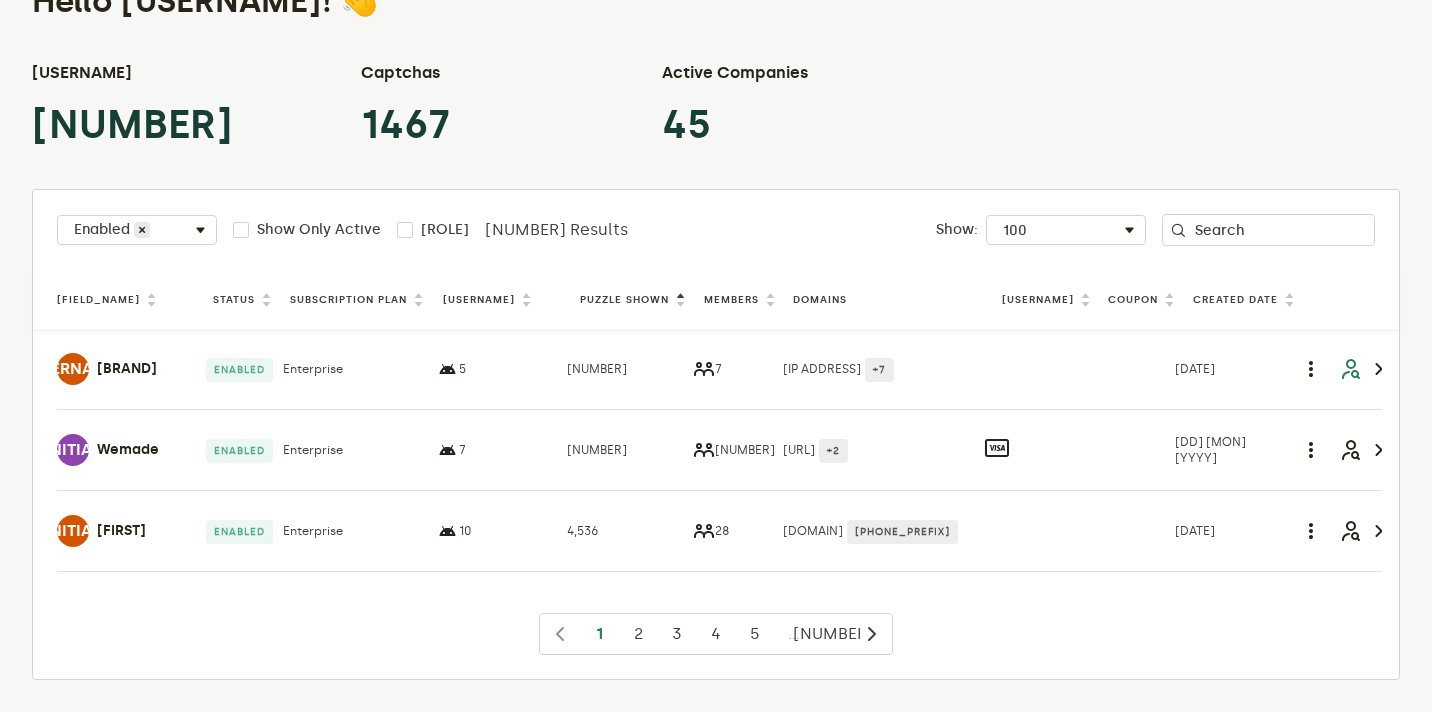 scroll, scrollTop: 16, scrollLeft: 1, axis: both 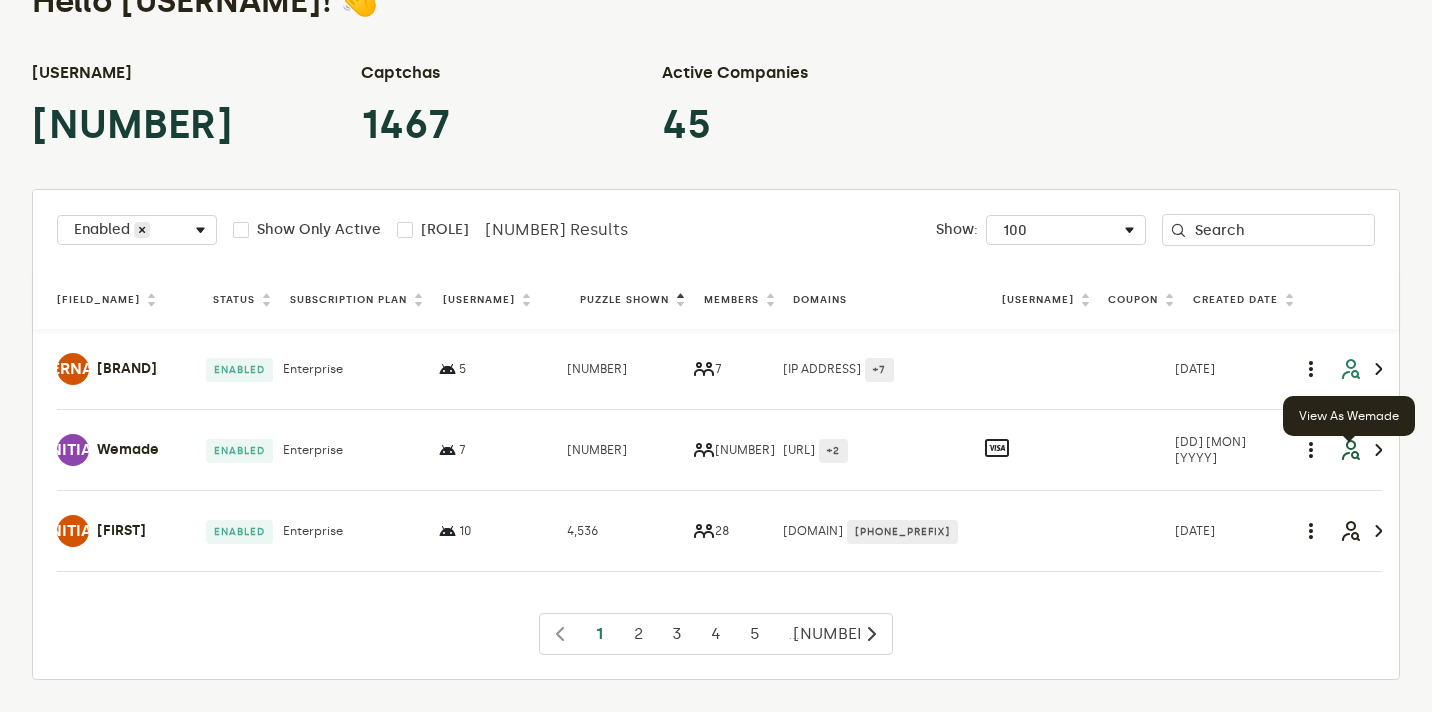 click at bounding box center [1350, 450] 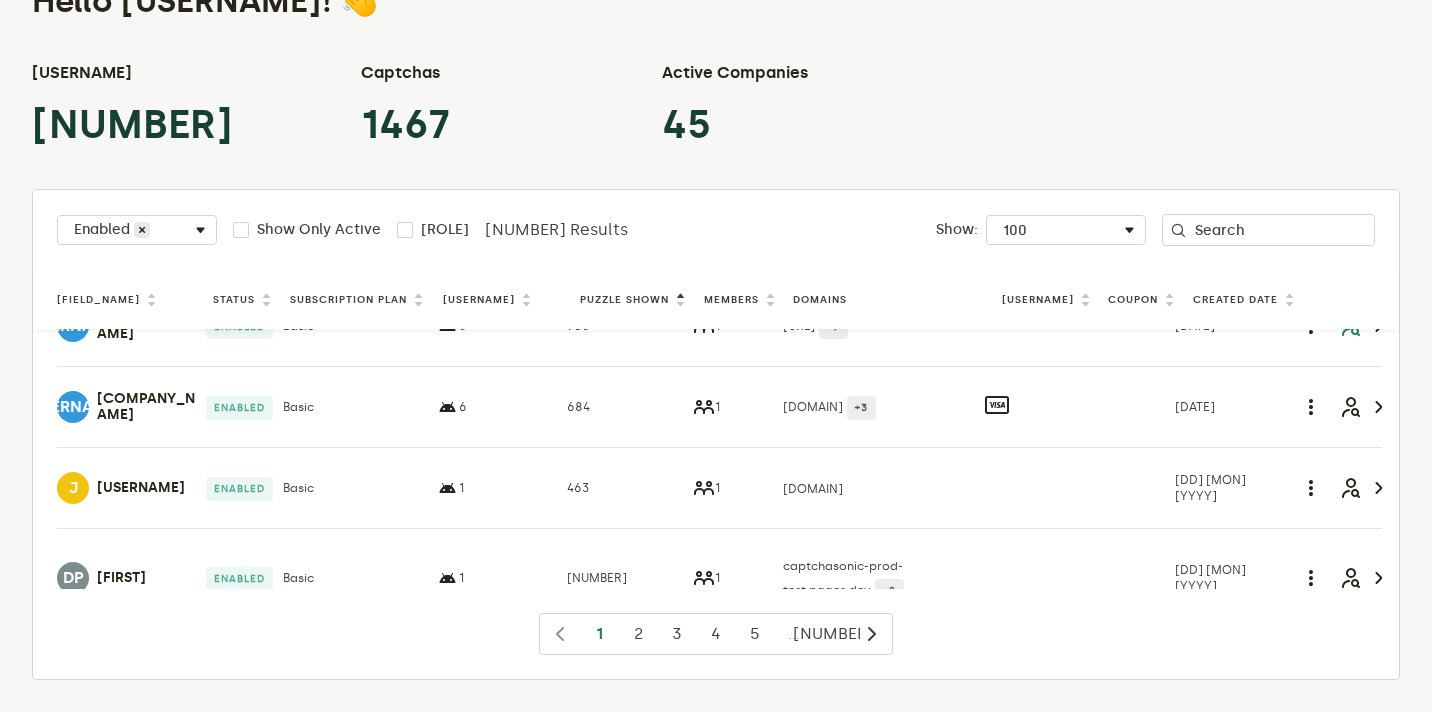 scroll, scrollTop: 287, scrollLeft: 0, axis: vertical 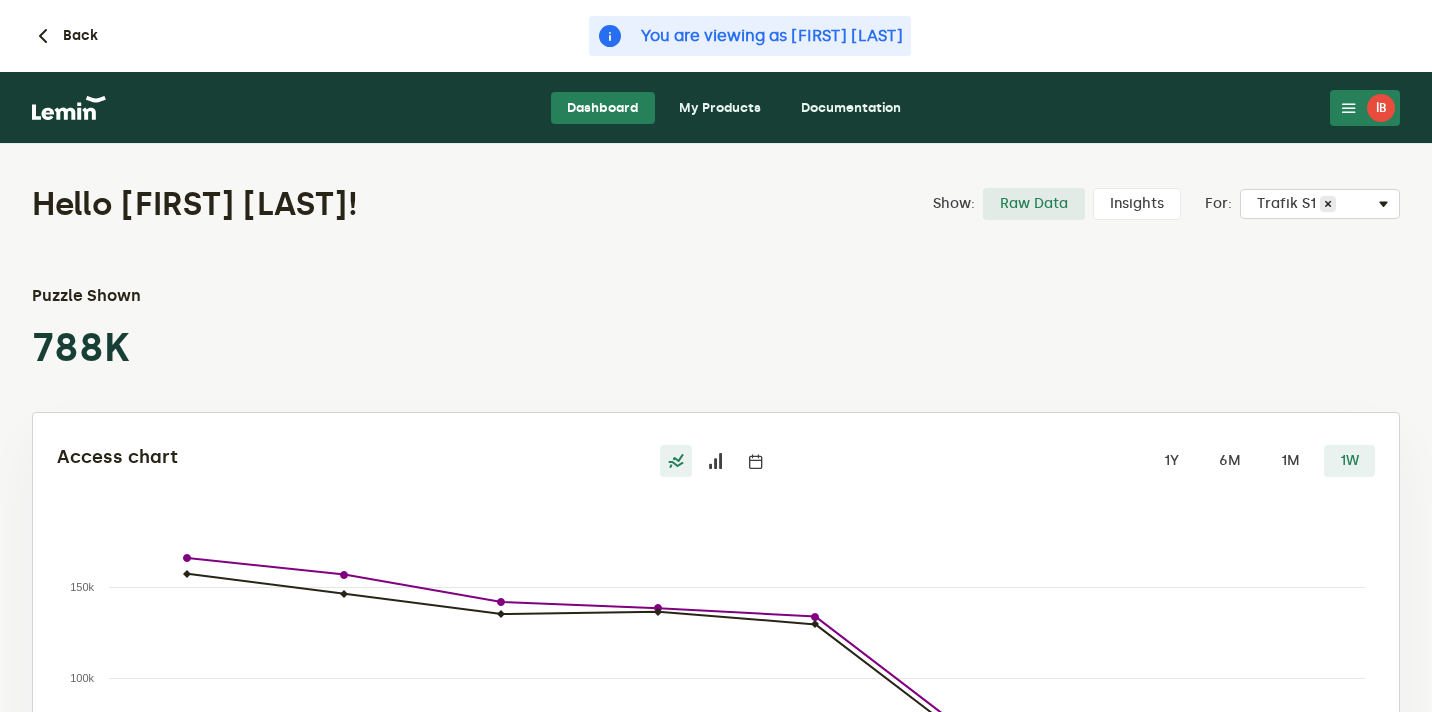 click on "My Products" at bounding box center (720, 108) 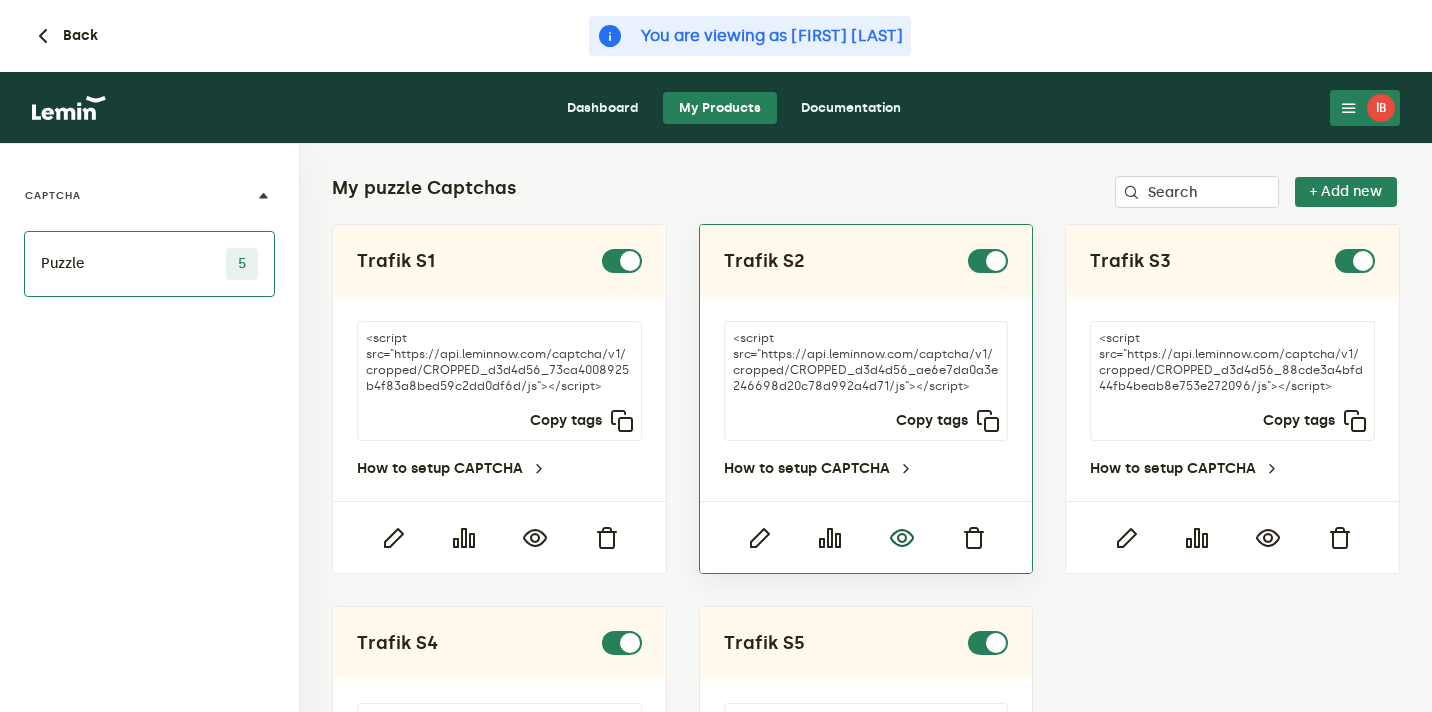 click at bounding box center [902, 538] 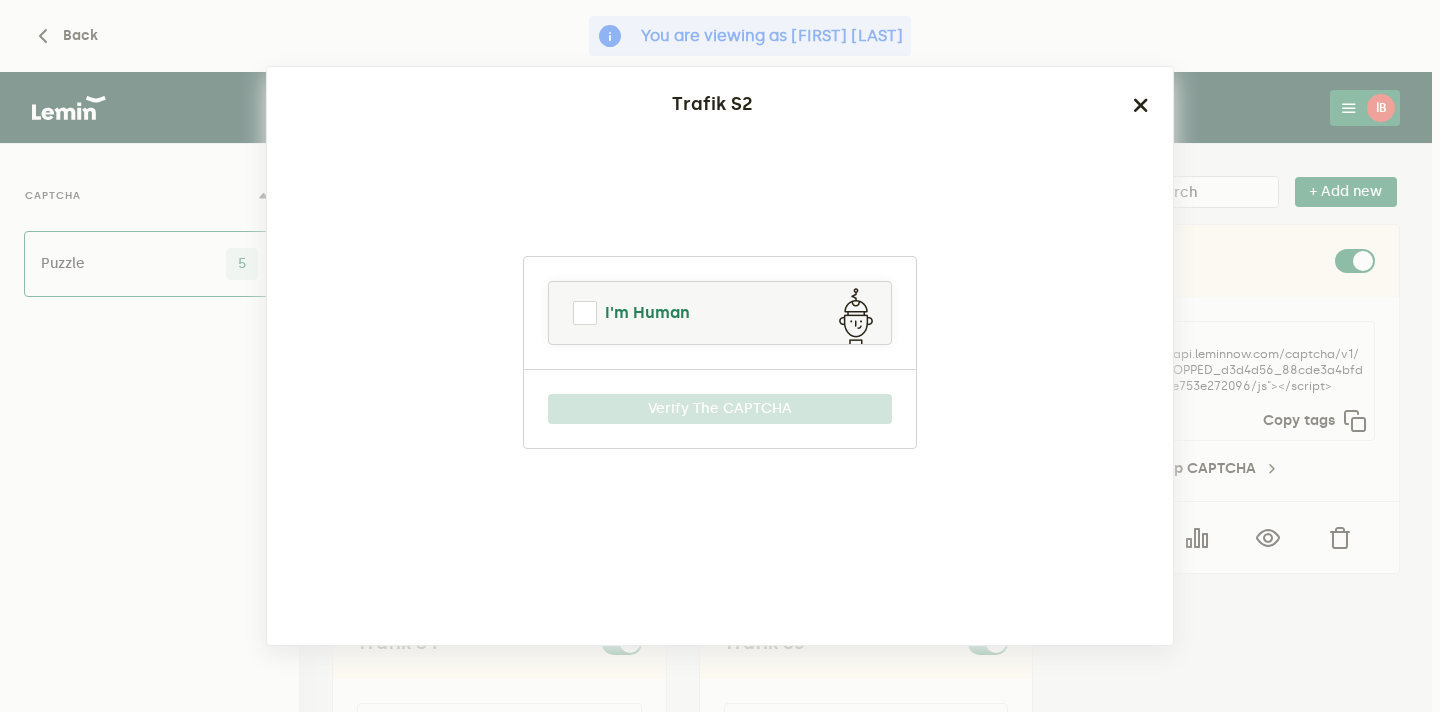 click on "I'm Human" at bounding box center (720, 313) 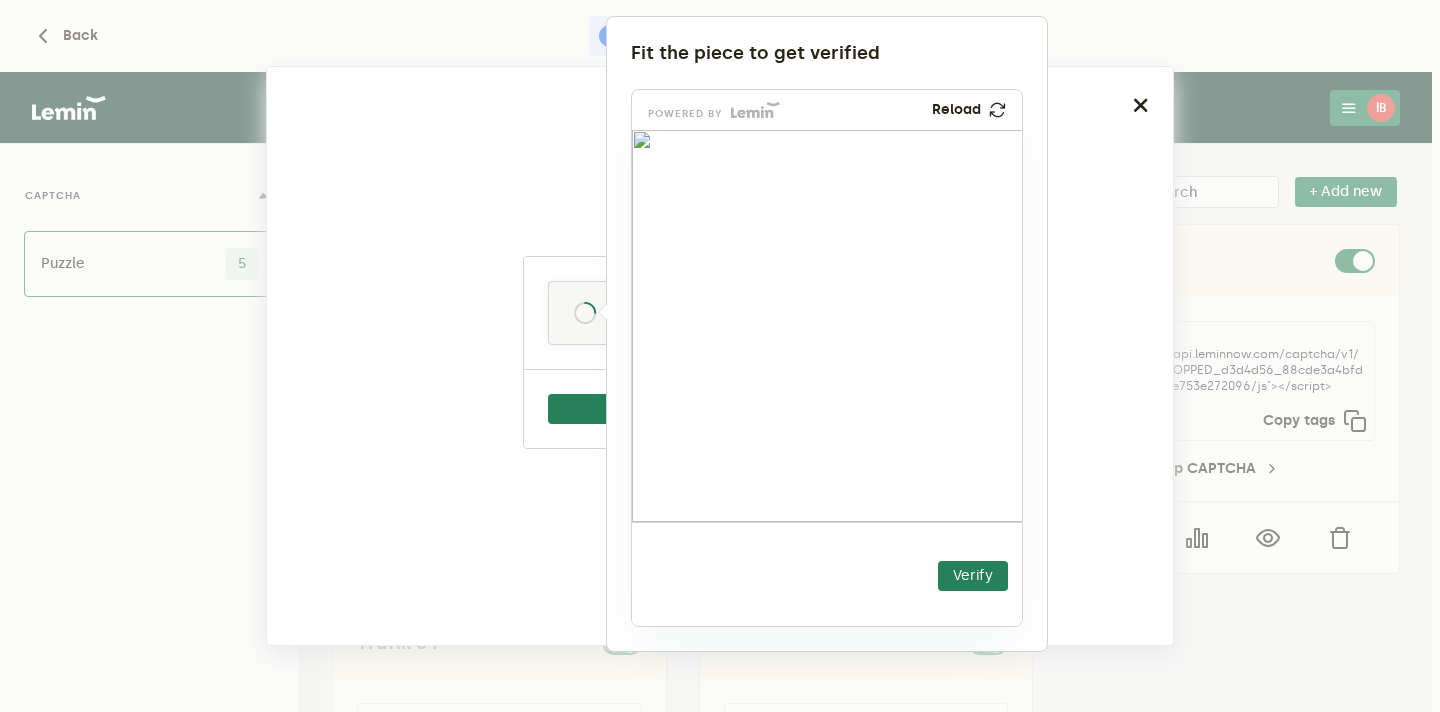 click at bounding box center [720, 356] 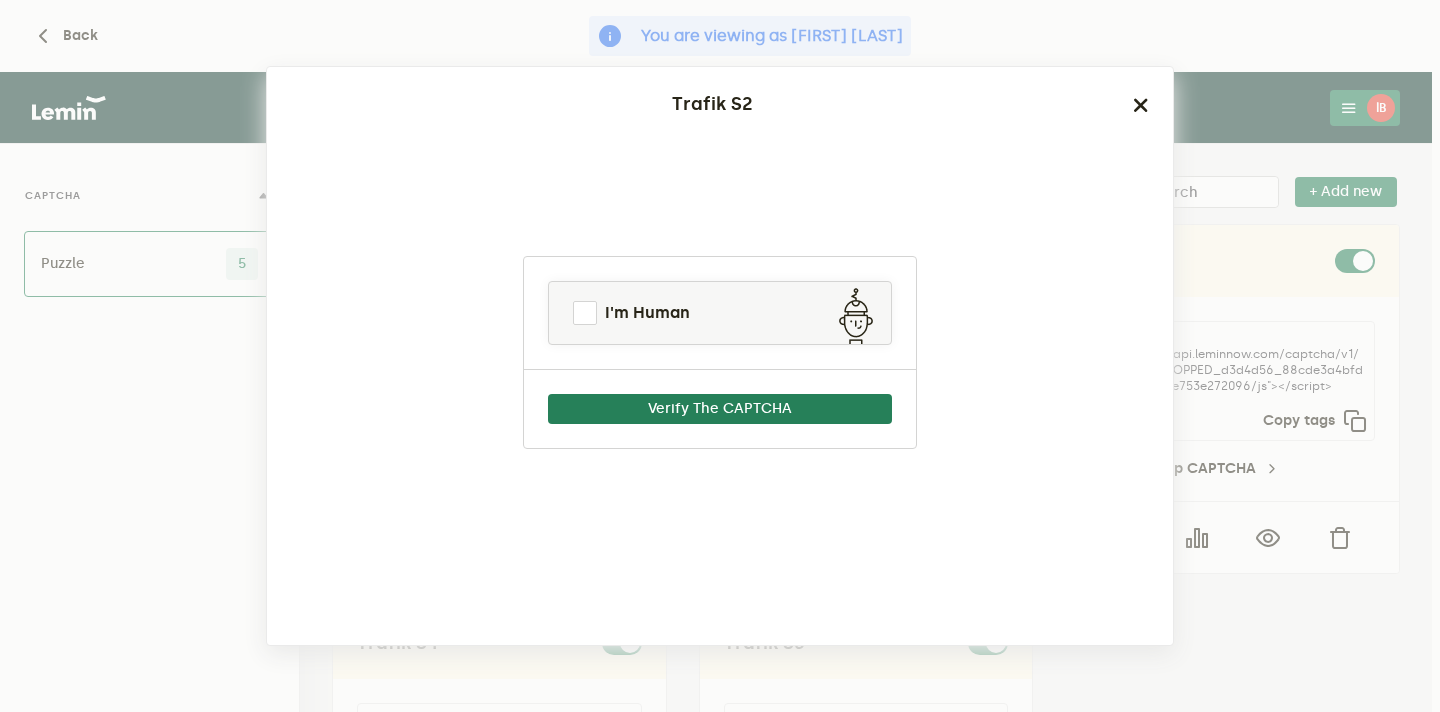 click on "Trafik S2                                                     I'm Human                                       Verify The CAPTCHA" at bounding box center [720, 356] 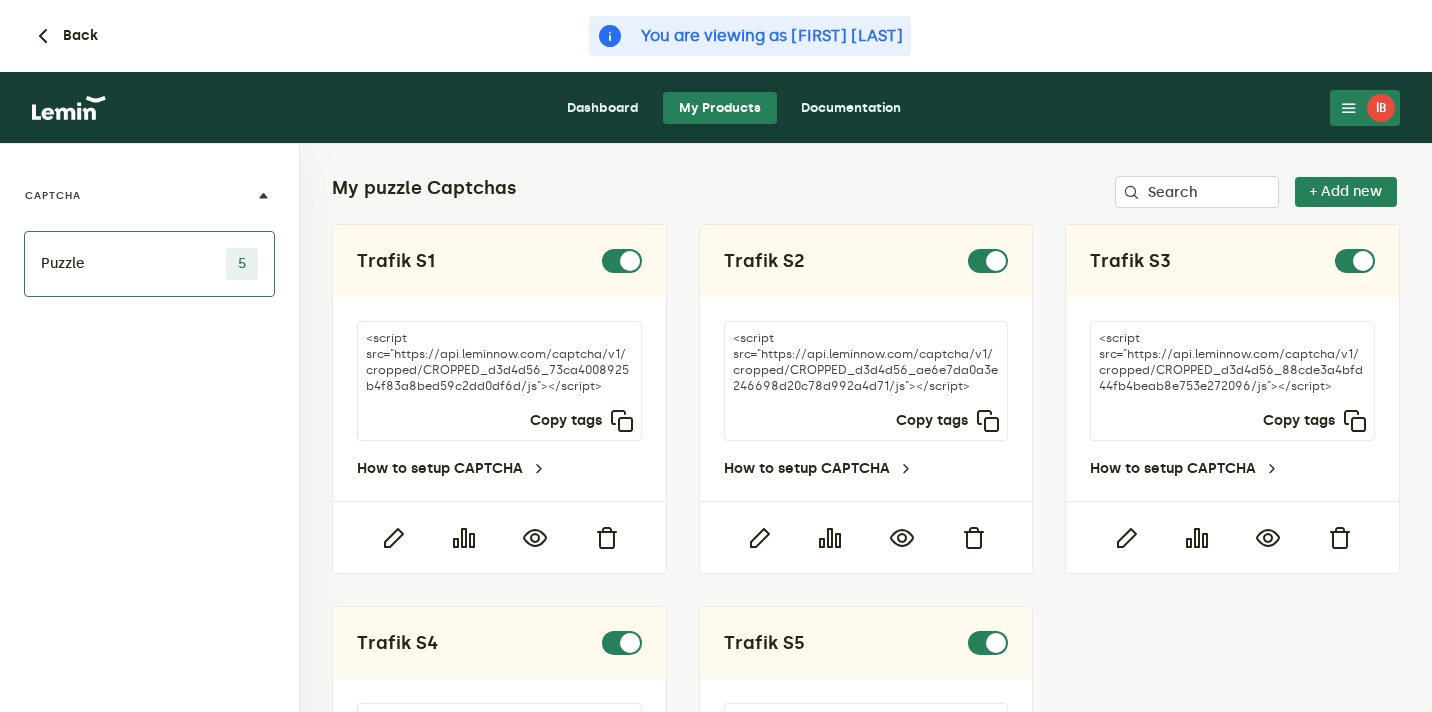 click on "İB" at bounding box center (1381, 108) 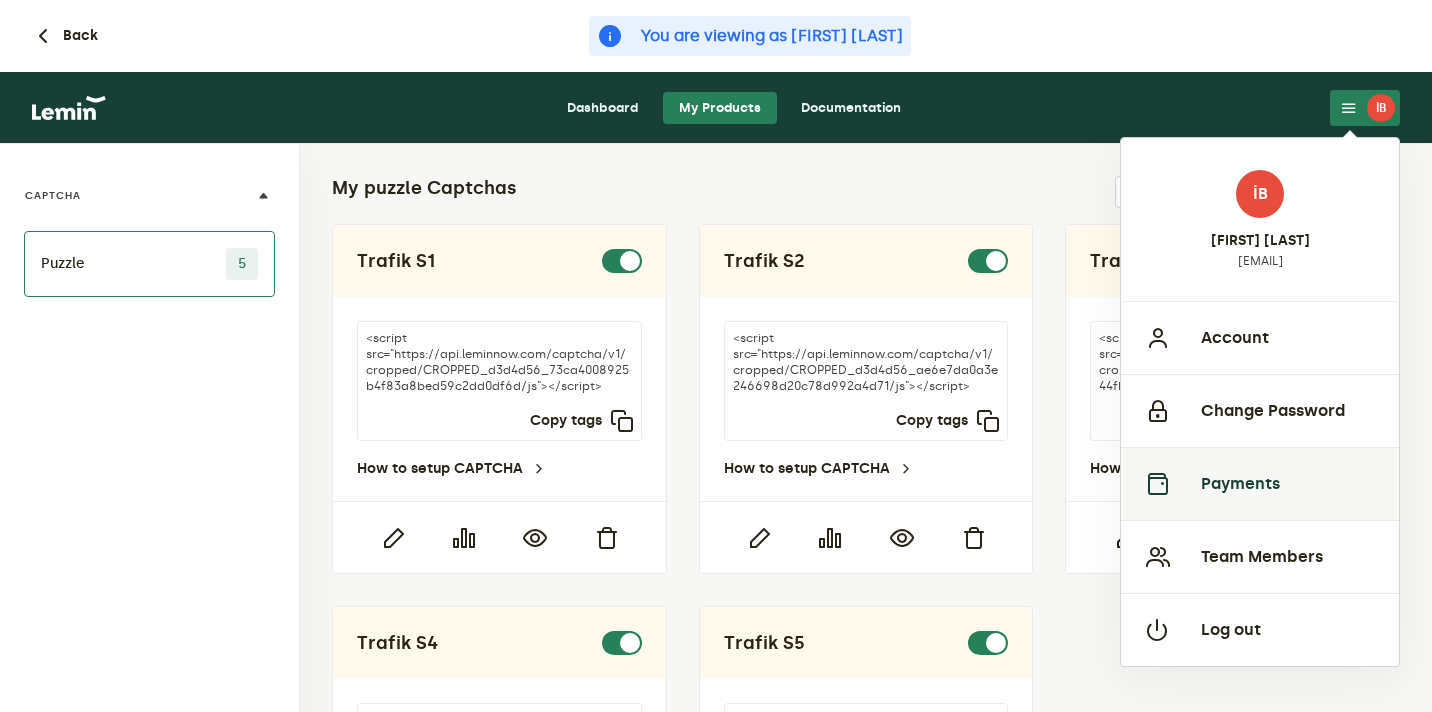 click on "Payments" at bounding box center (1260, 483) 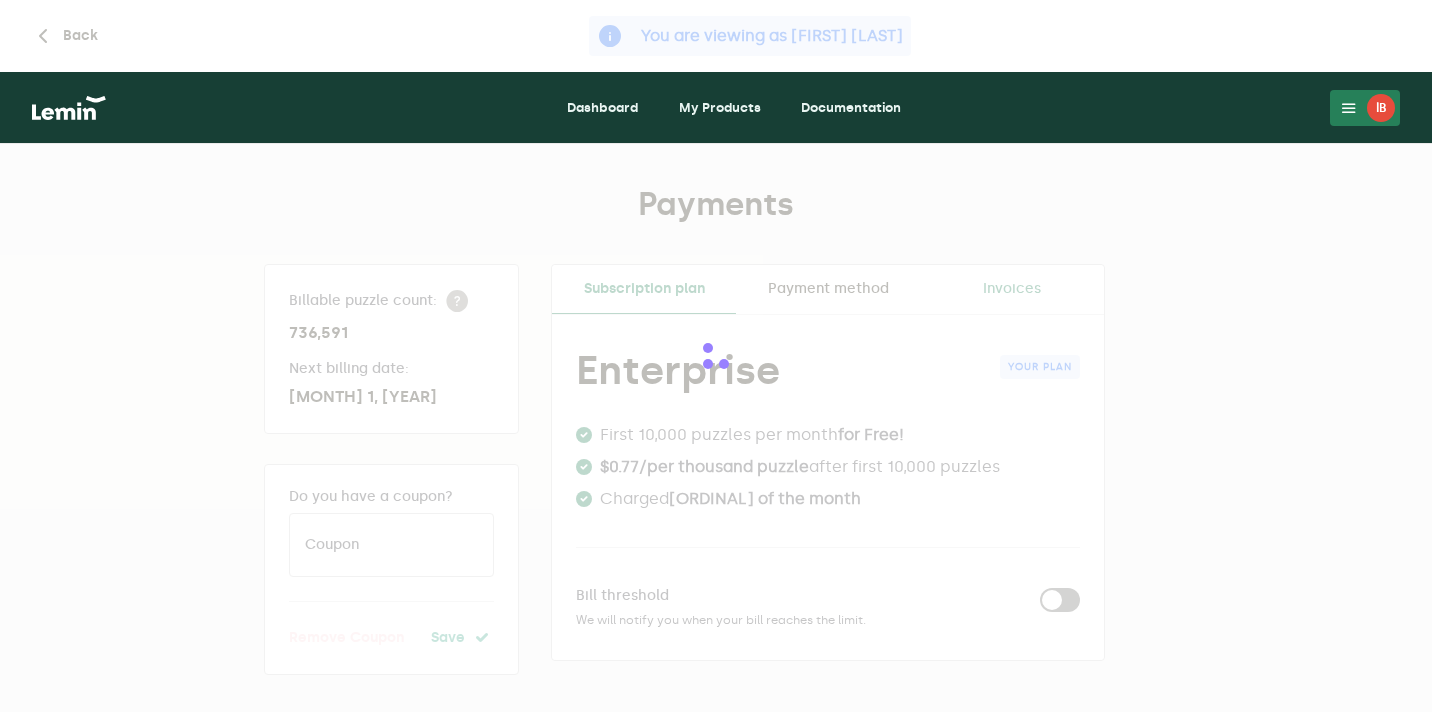 click on "Invoices" at bounding box center [1012, 289] 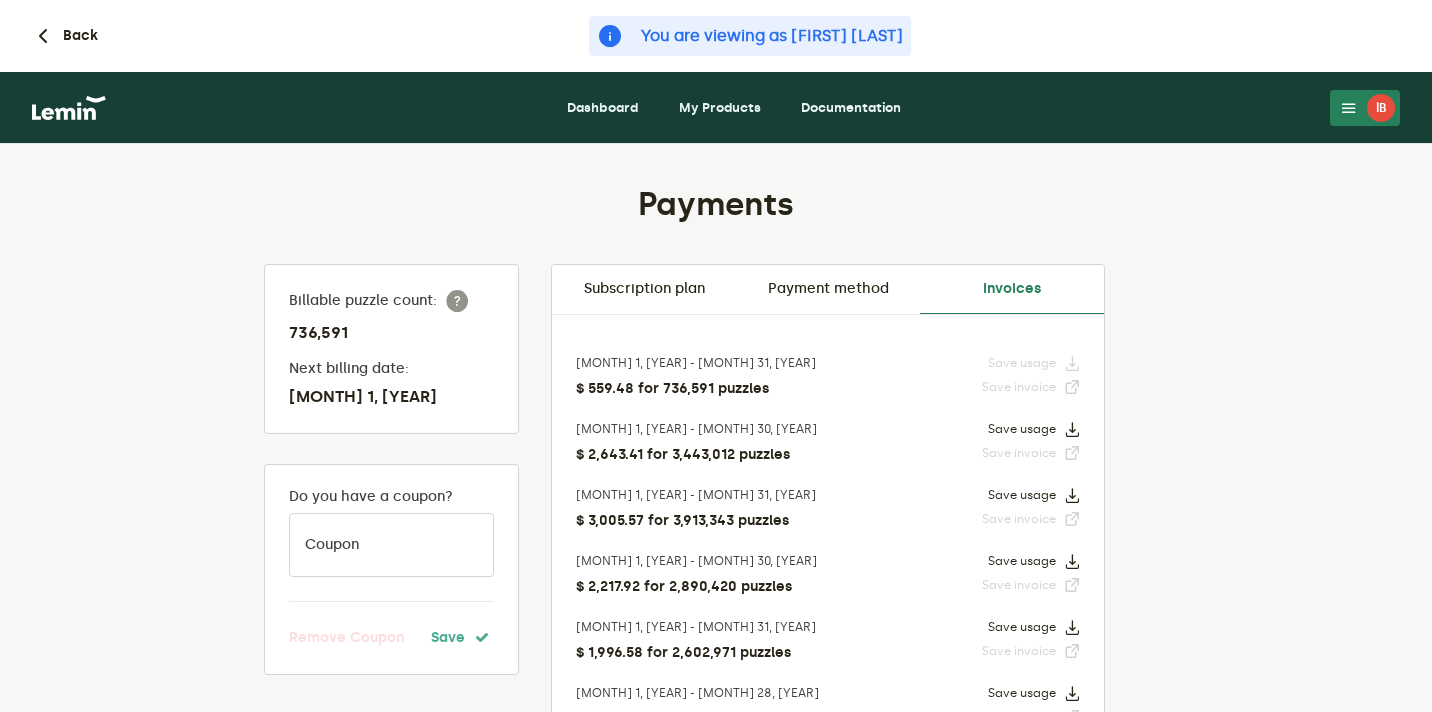 click on "$ 559.48 for 736,591 puzzles" at bounding box center (696, 389) 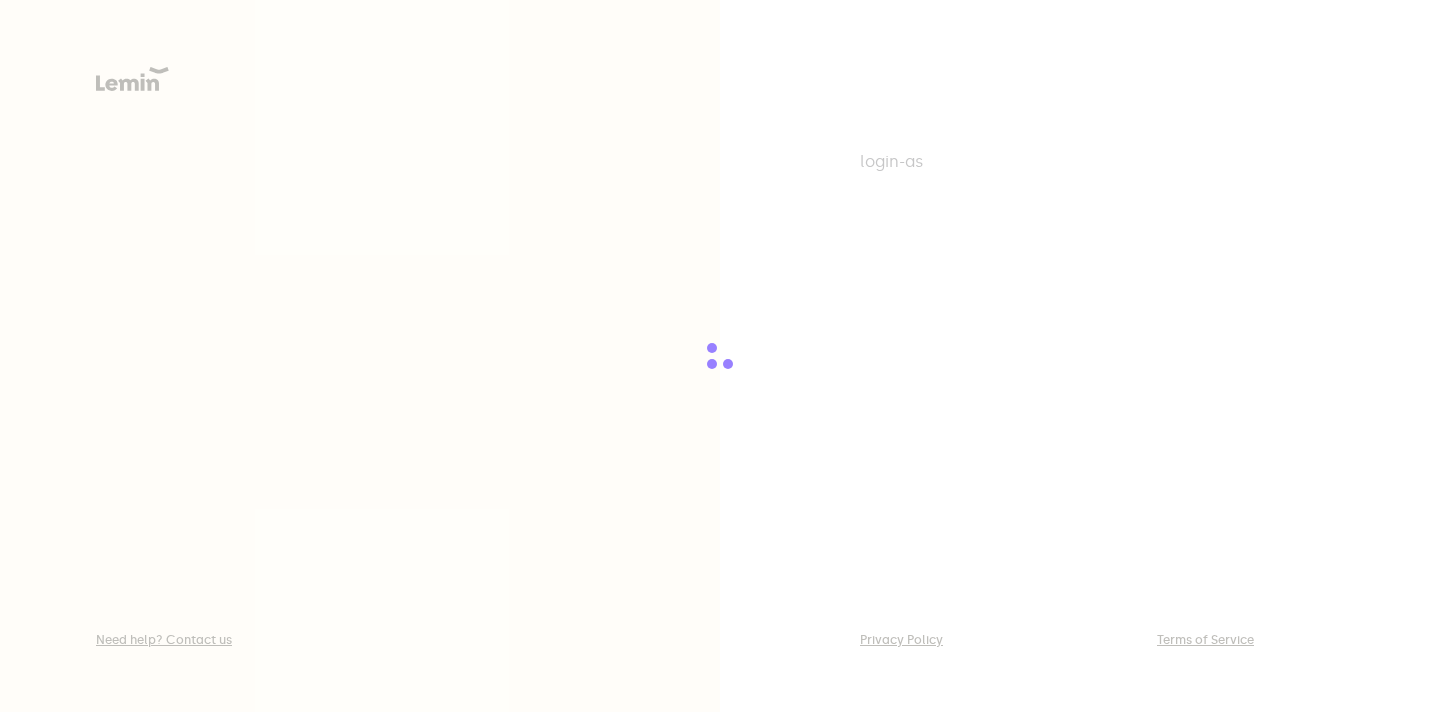 scroll, scrollTop: 0, scrollLeft: 0, axis: both 